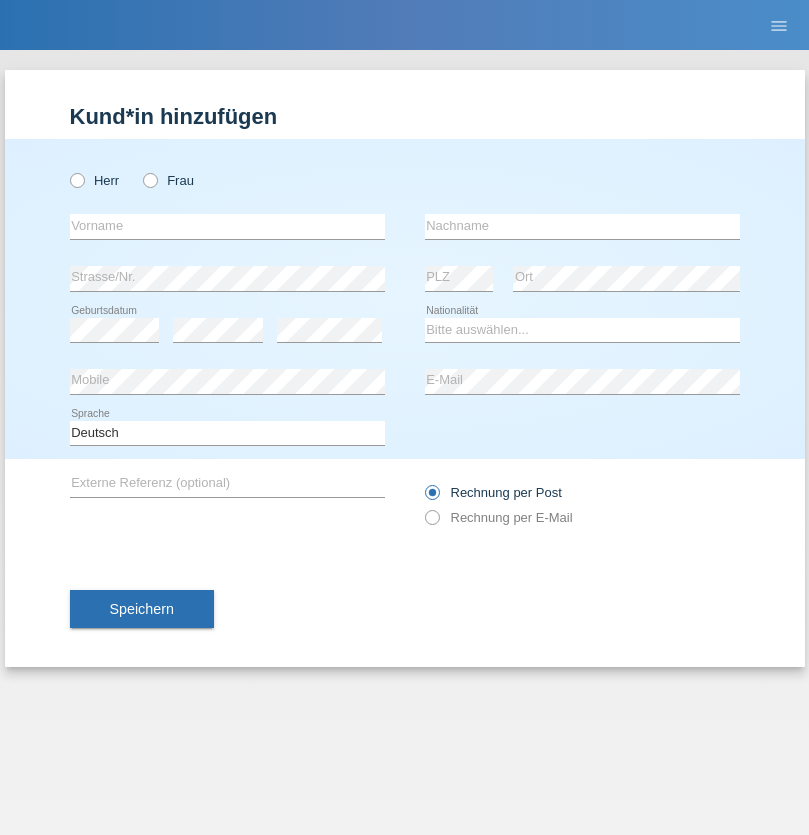 scroll, scrollTop: 0, scrollLeft: 0, axis: both 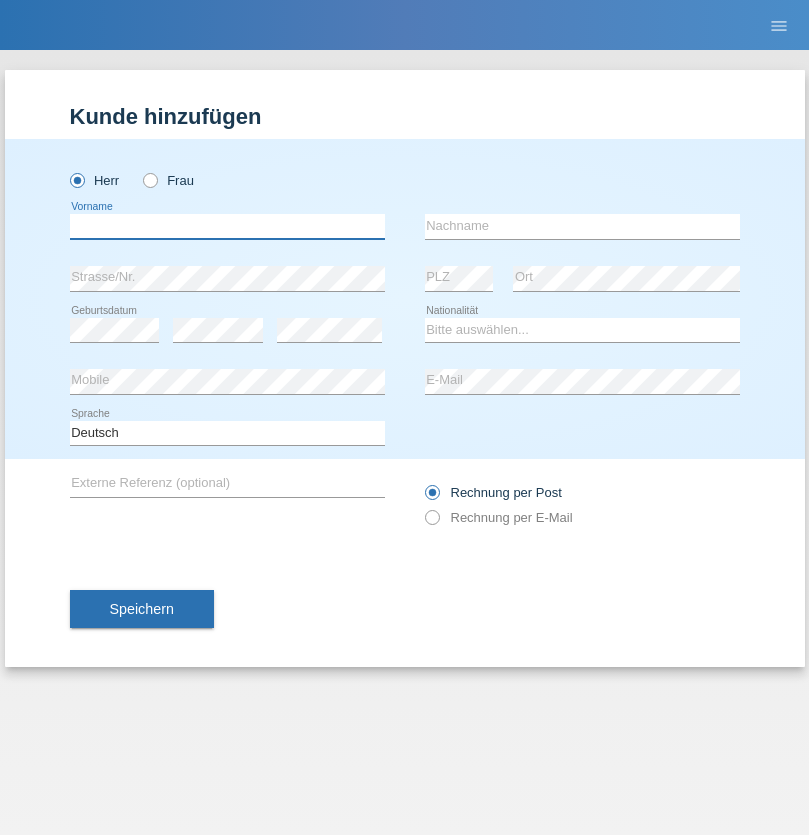click at bounding box center [227, 226] 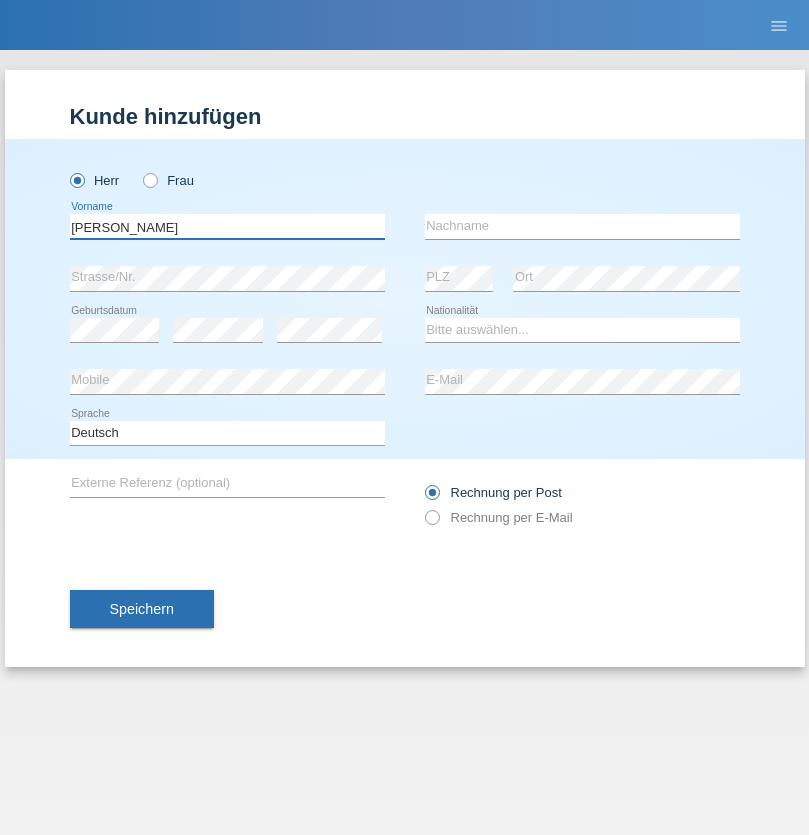 type on "Zsolt" 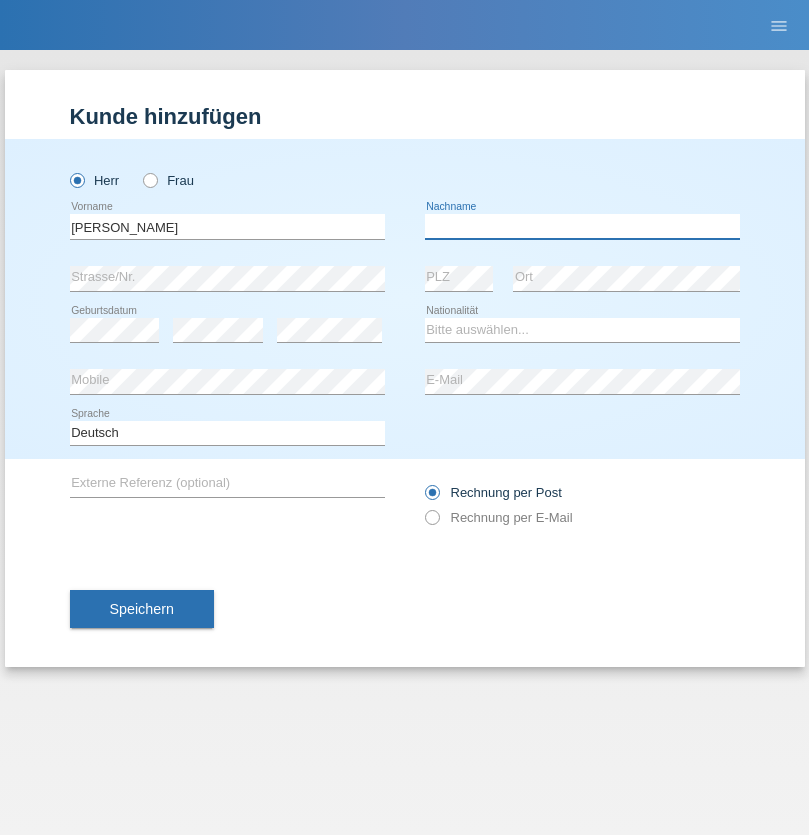 click at bounding box center (582, 226) 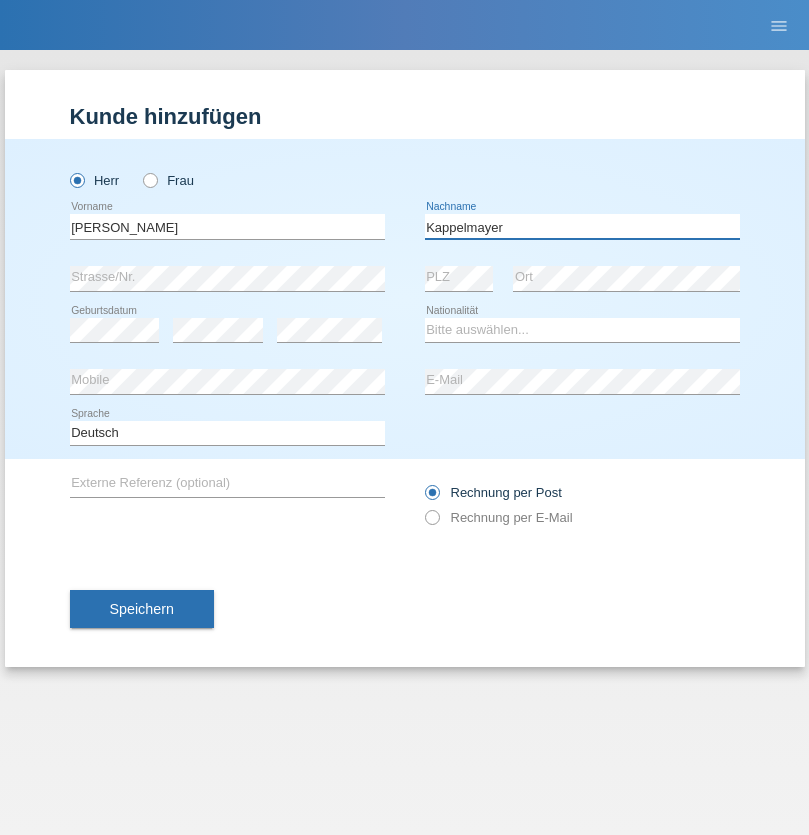 type on "Kappelmayer" 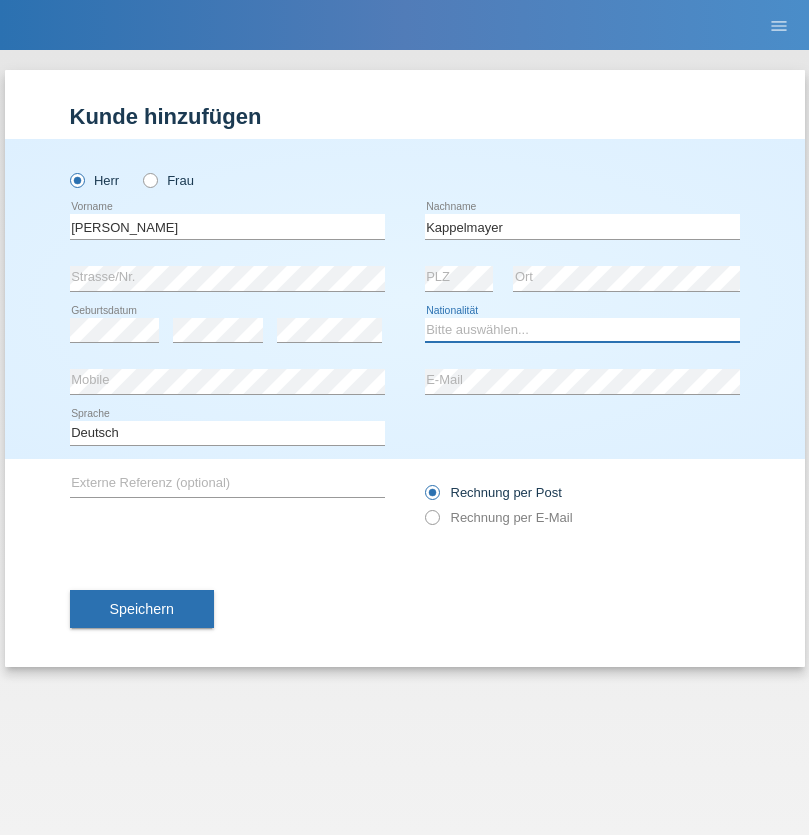 select on "BT" 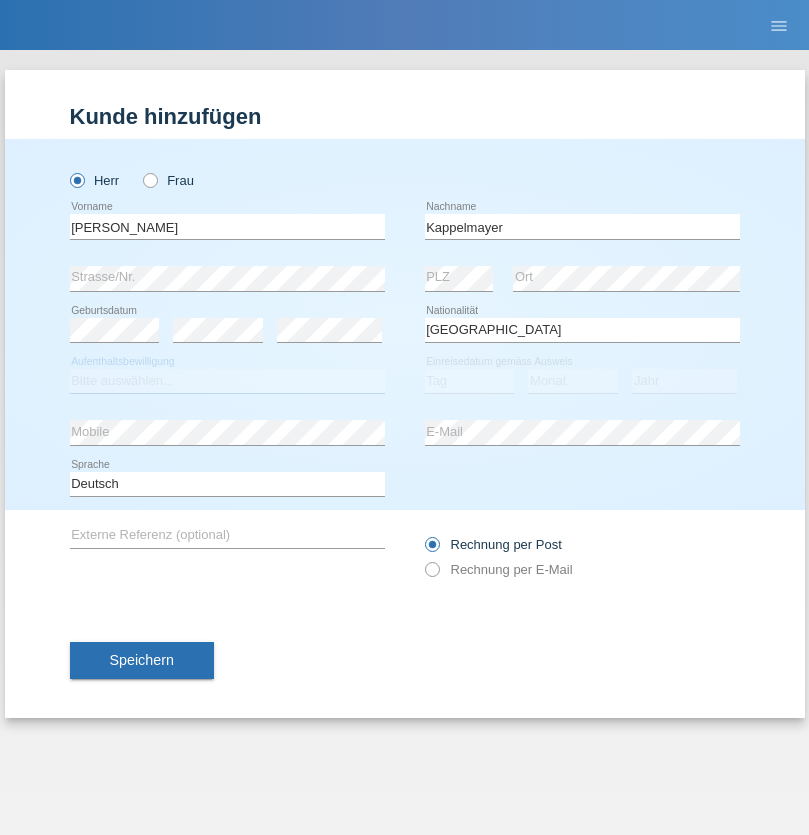 select on "C" 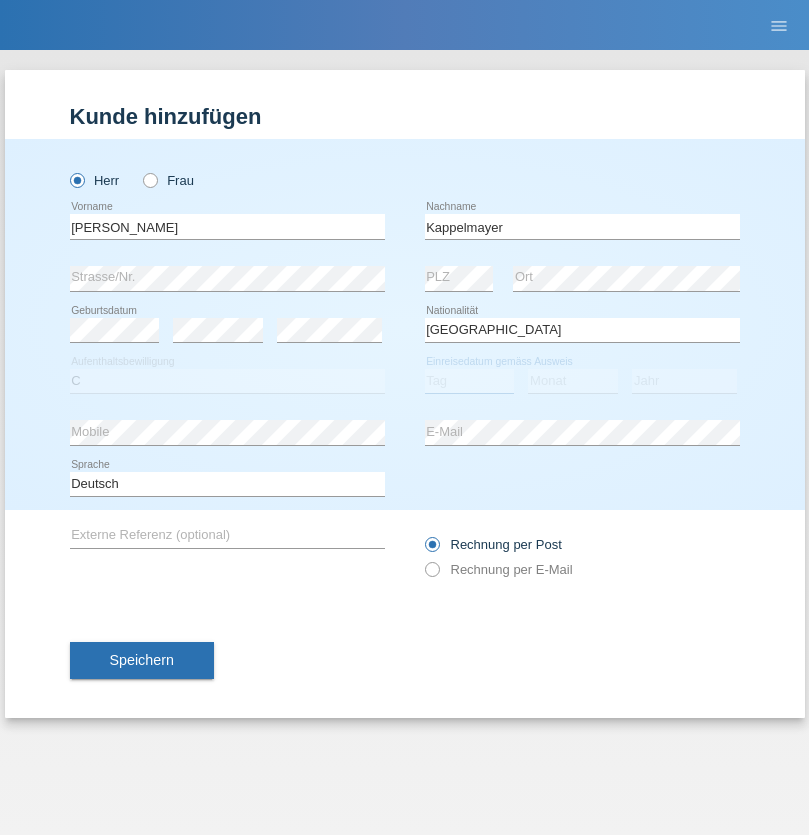 select on "12" 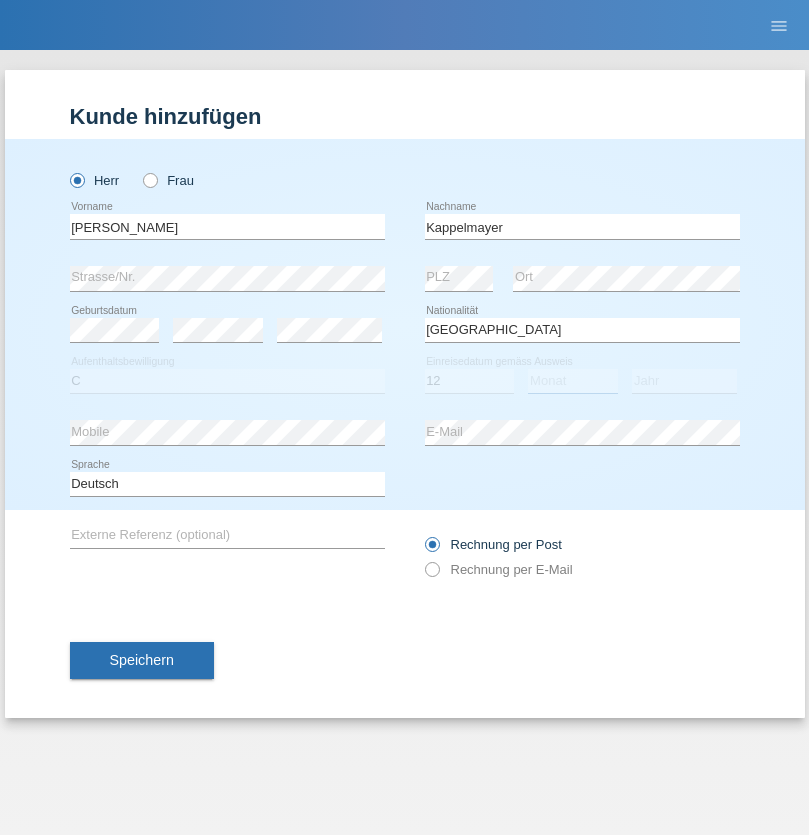 select on "02" 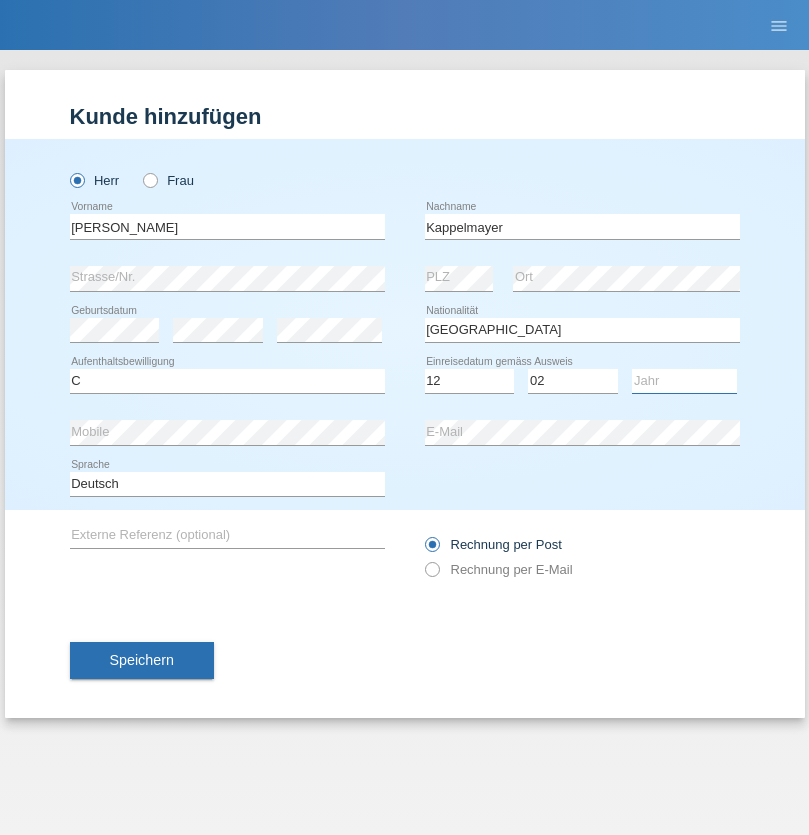 select on "2021" 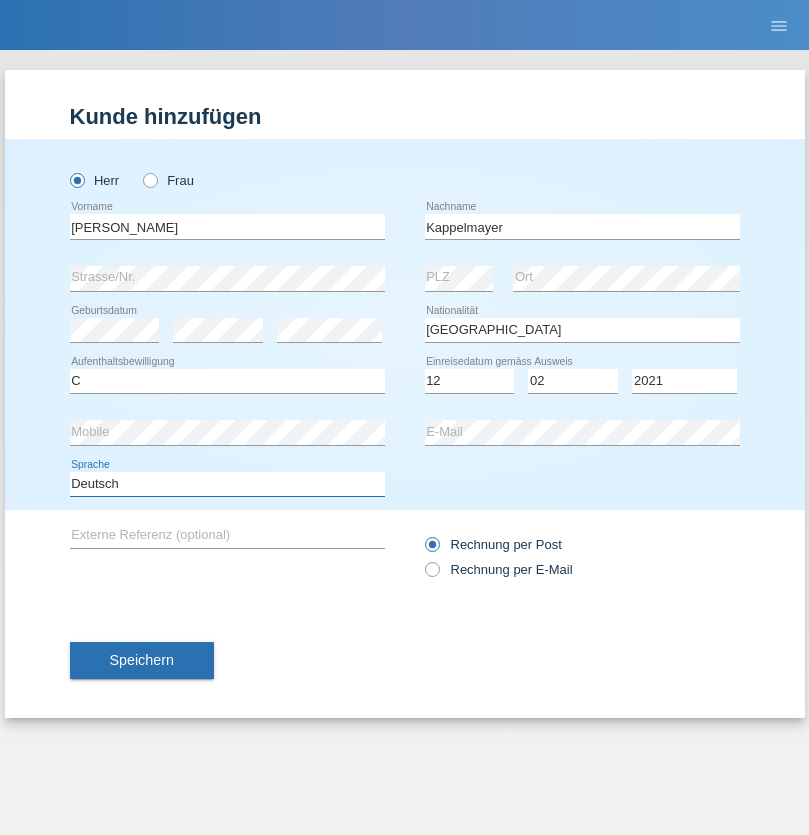 select on "en" 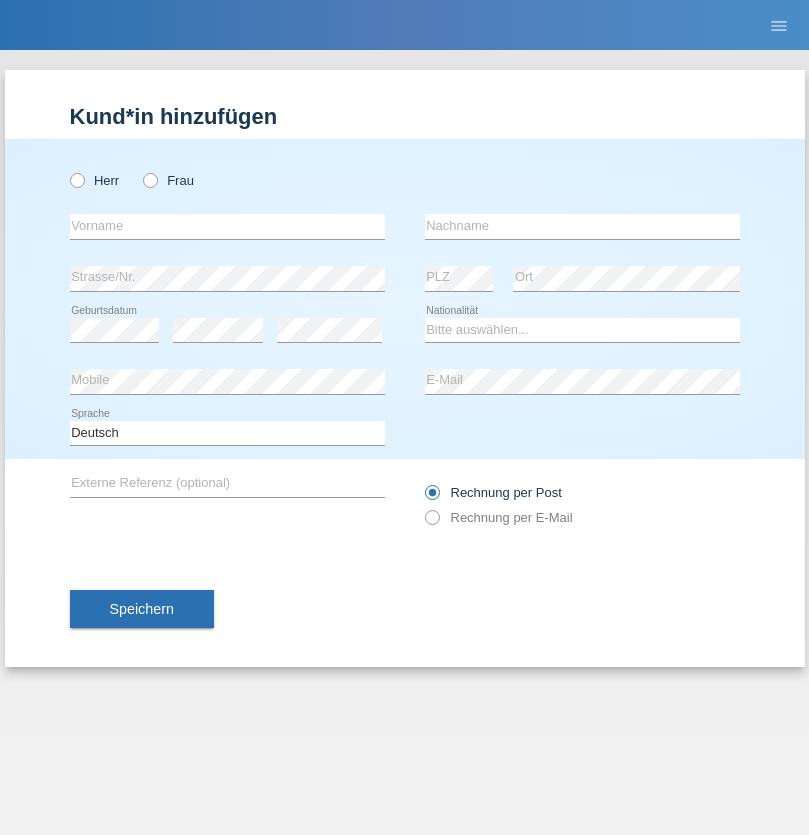 scroll, scrollTop: 0, scrollLeft: 0, axis: both 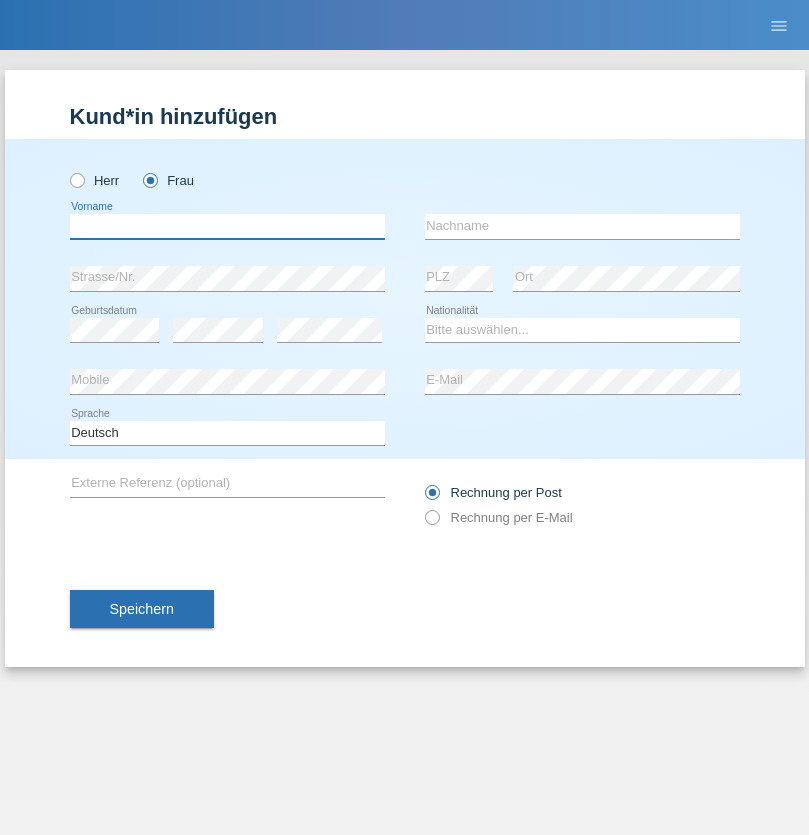 click at bounding box center [227, 226] 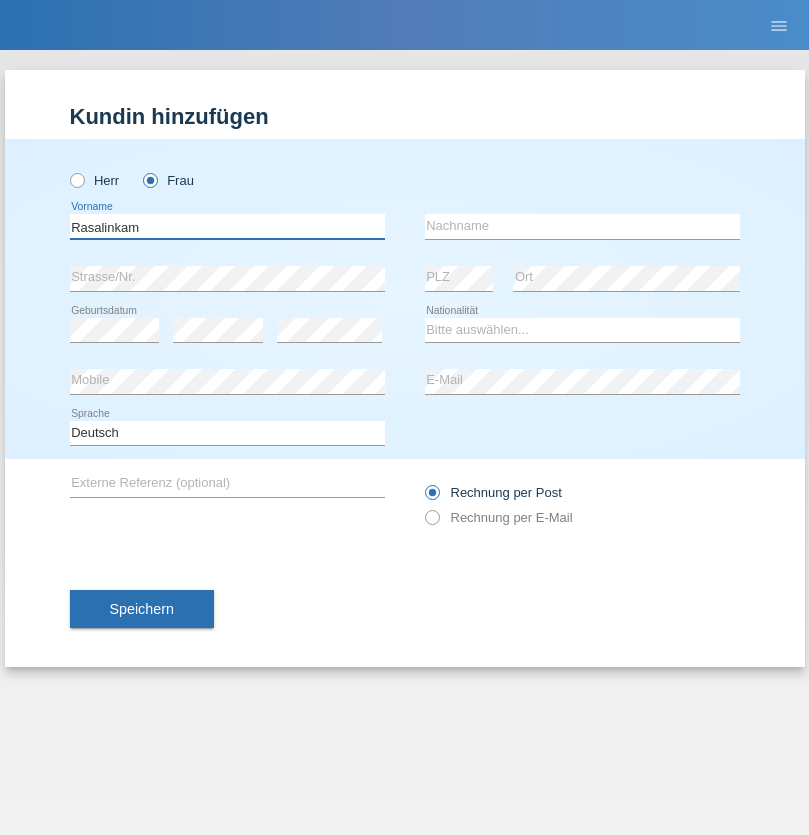 type on "Rasalinkam" 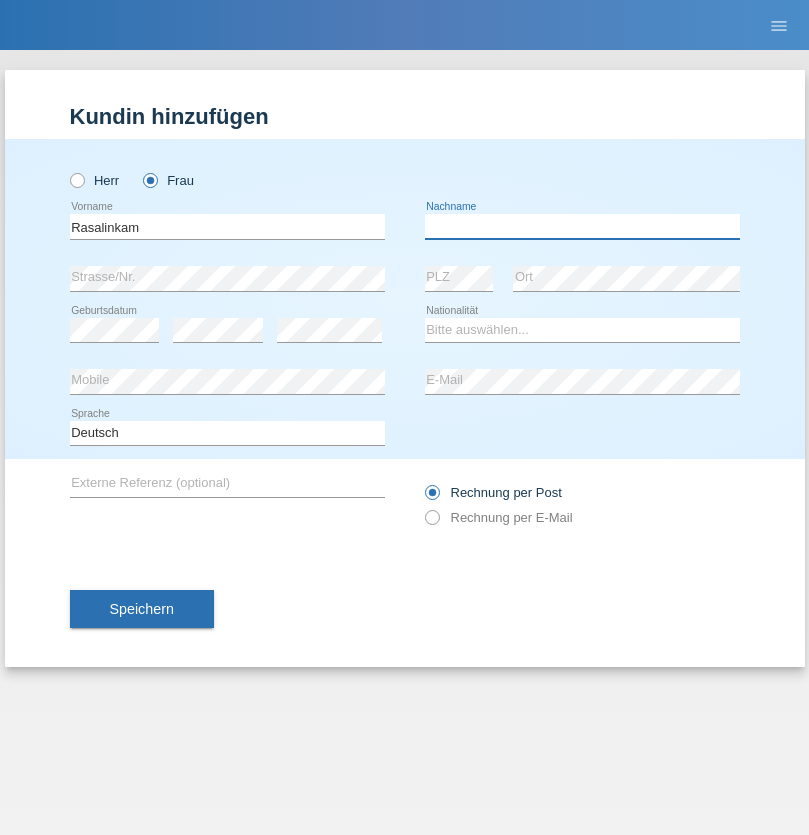 click at bounding box center (582, 226) 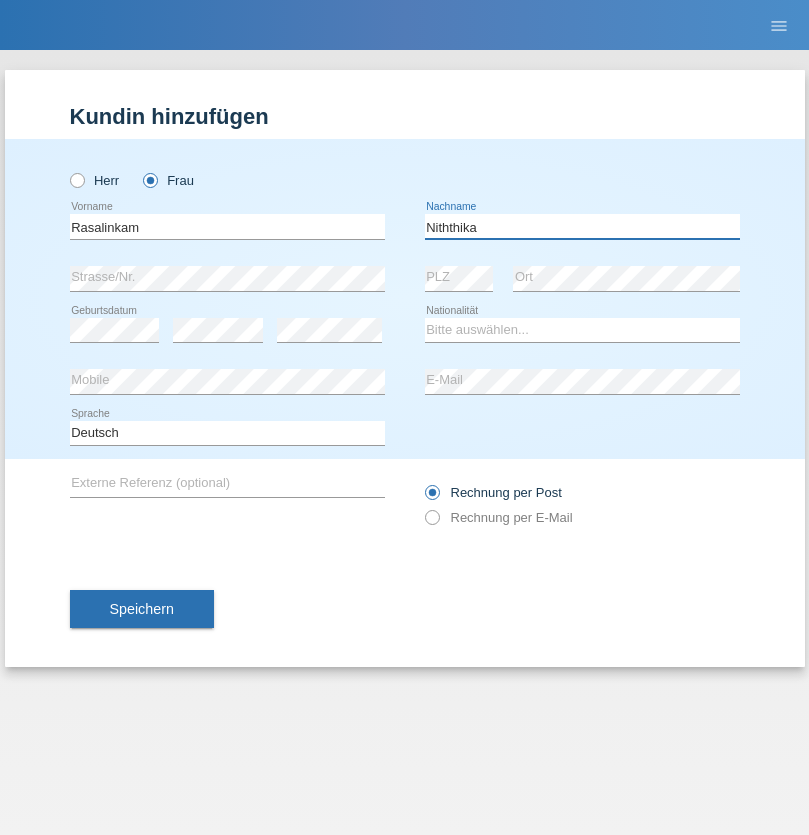 type on "Niththika" 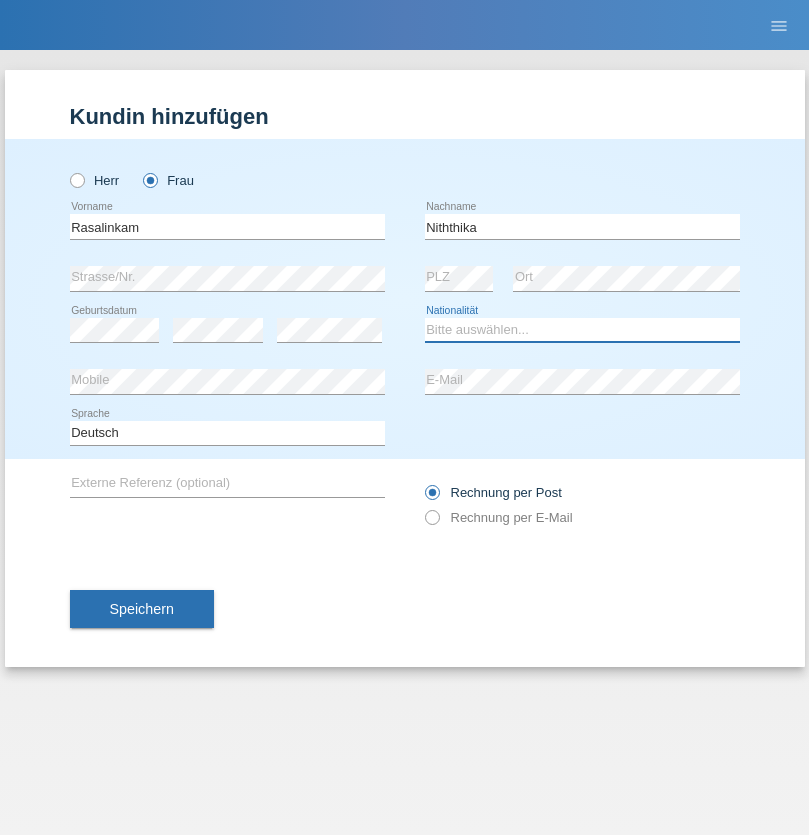 select on "LK" 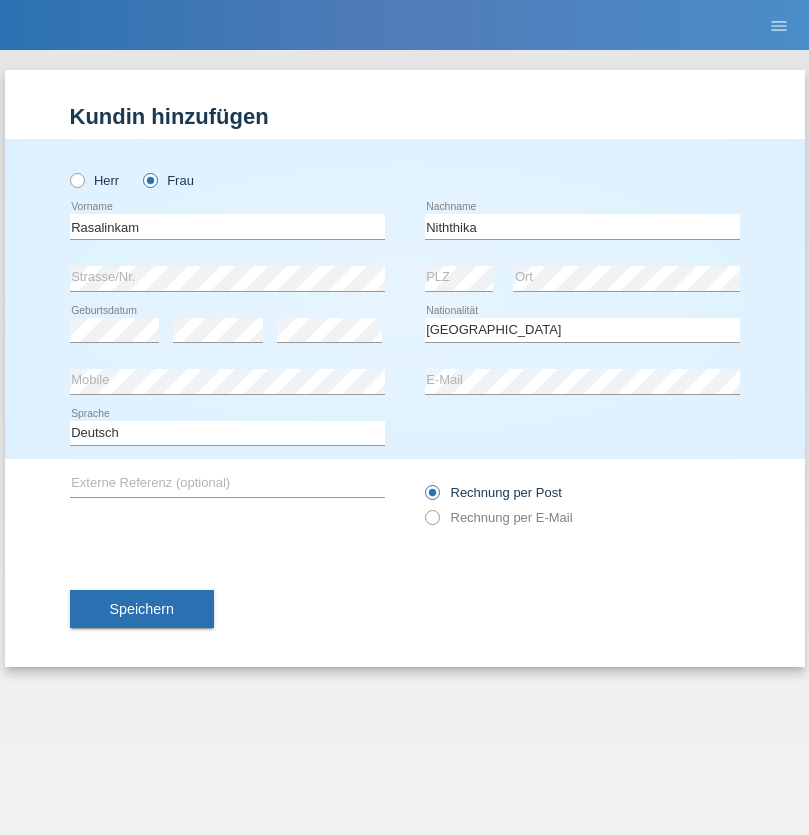 select on "C" 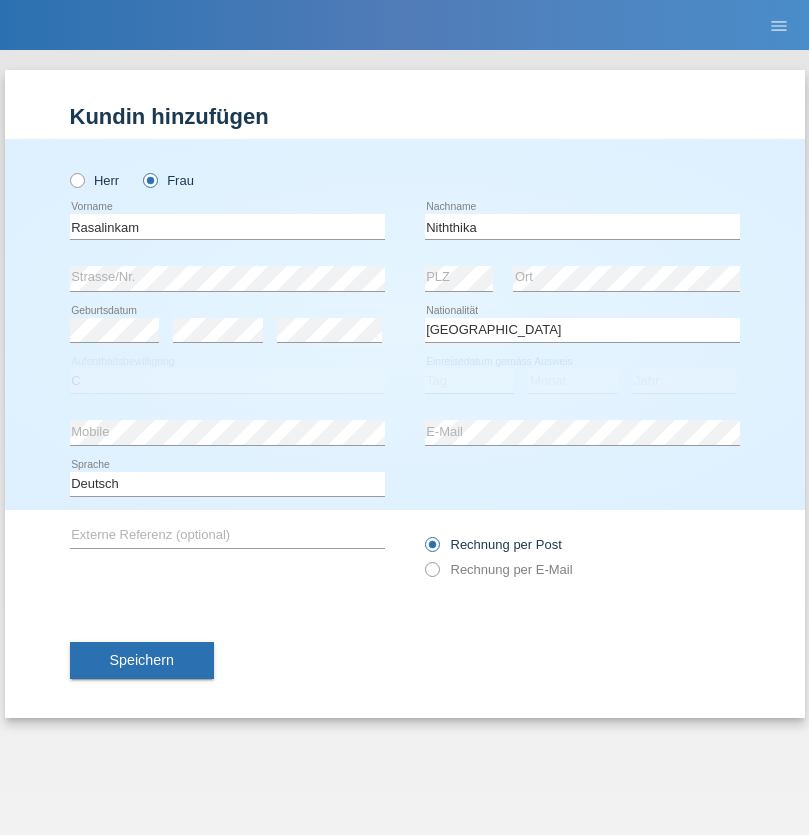 select on "14" 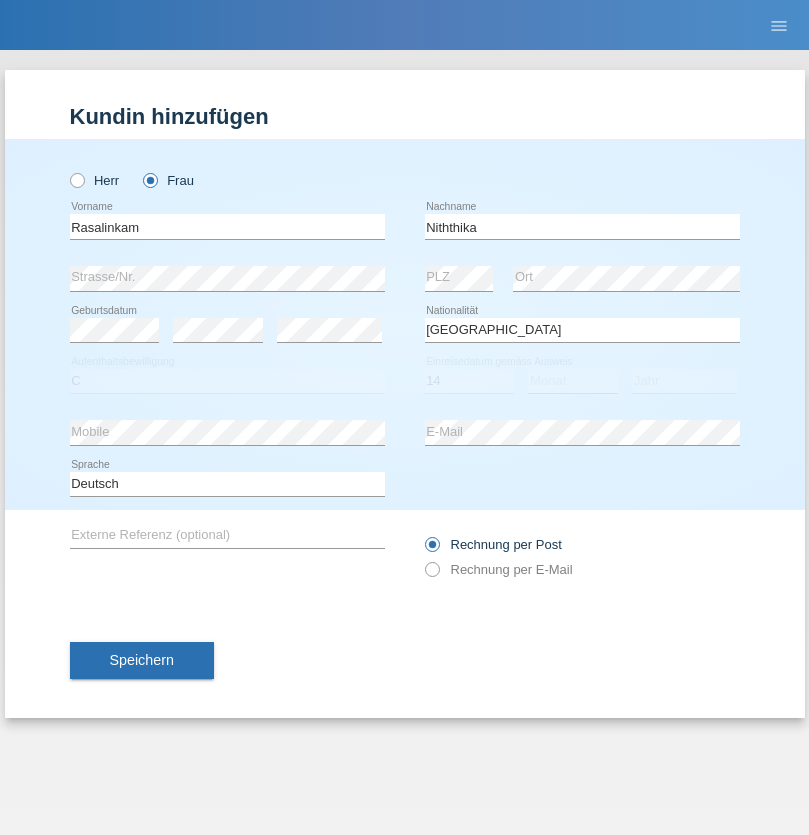 select on "07" 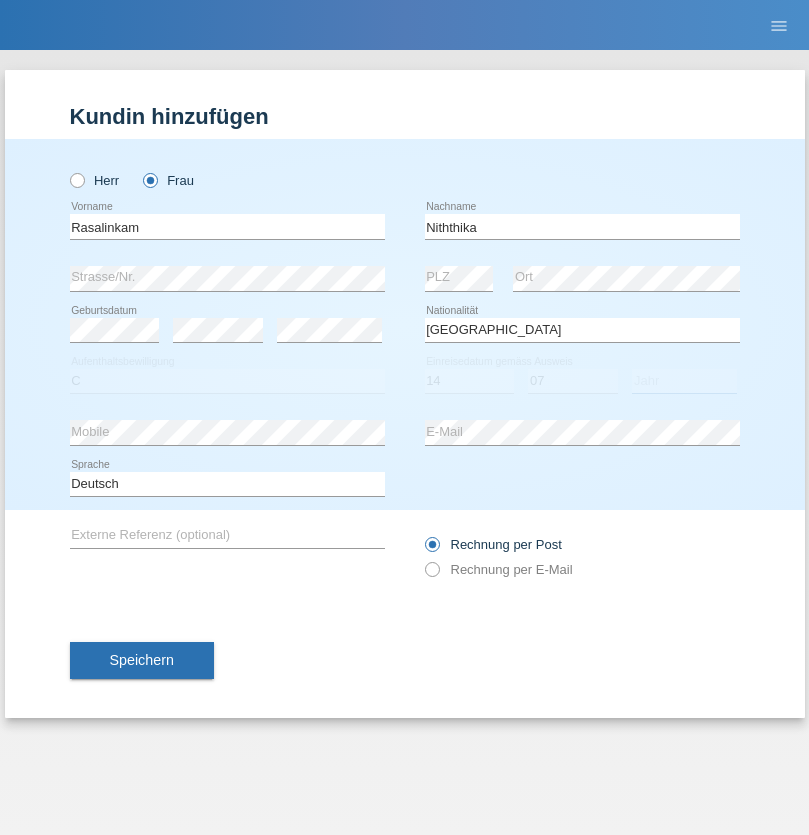 select on "2021" 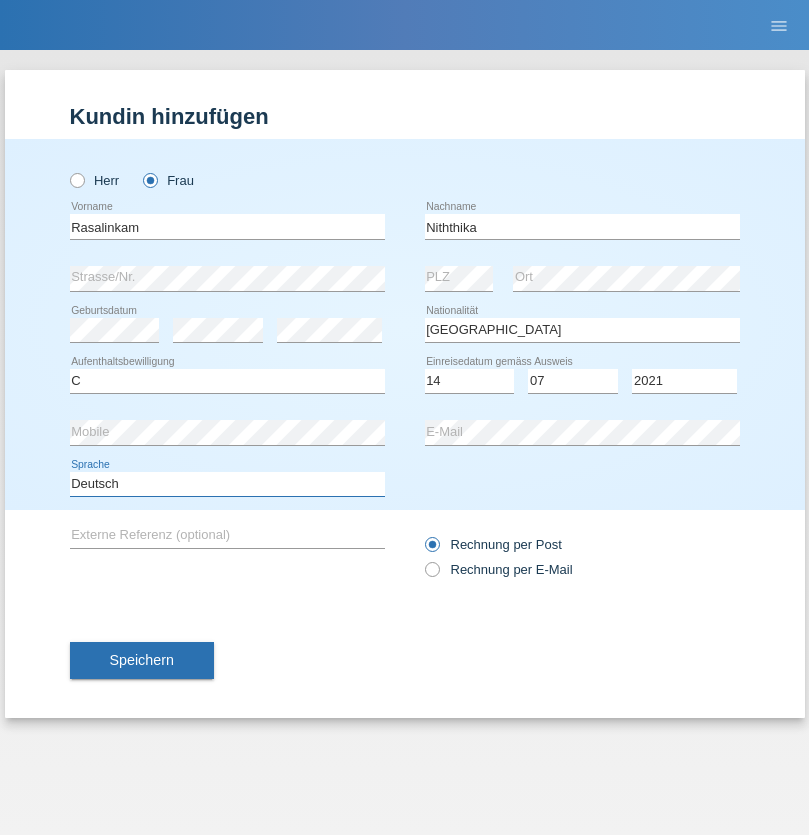 select on "en" 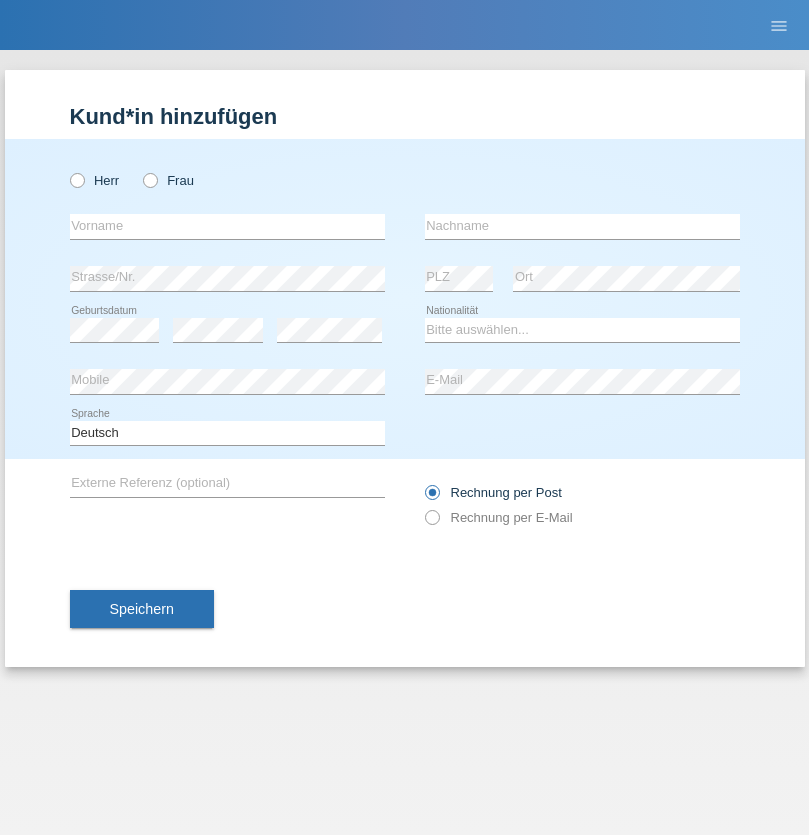 scroll, scrollTop: 0, scrollLeft: 0, axis: both 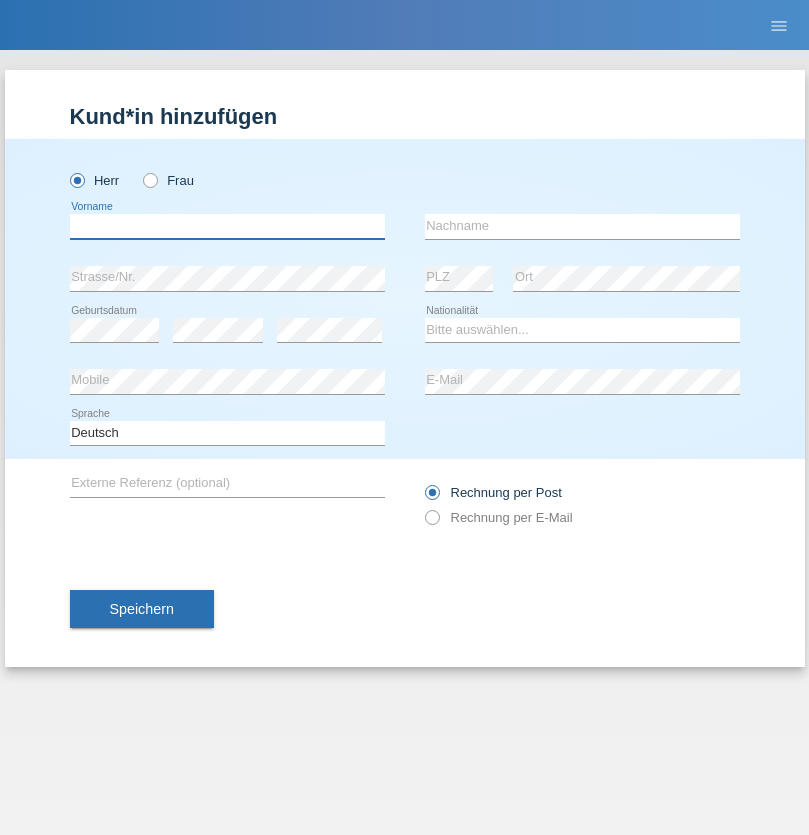 click at bounding box center (227, 226) 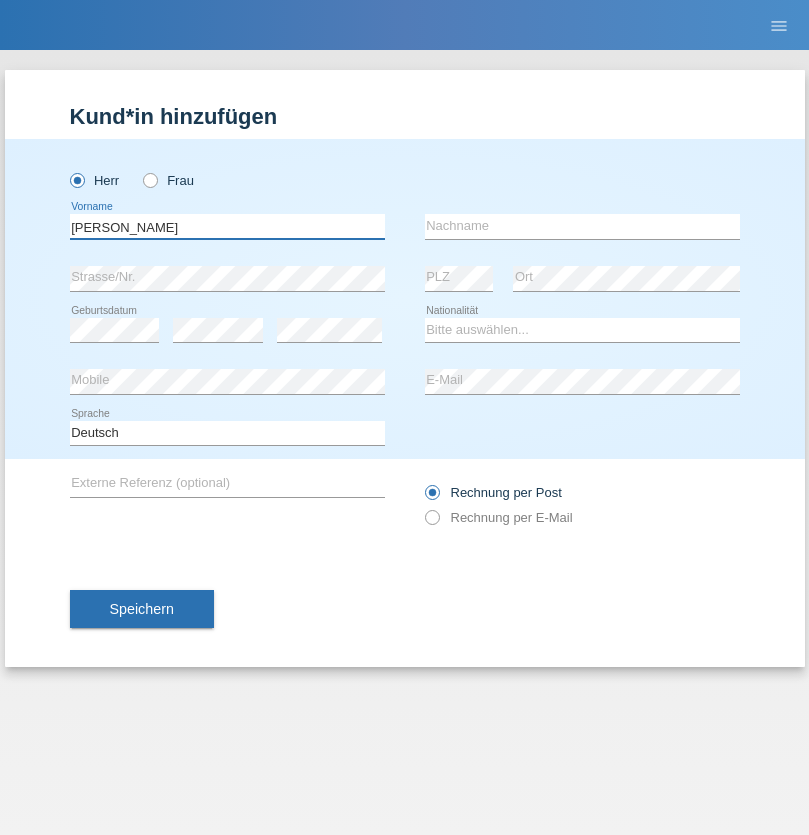 type on "[PERSON_NAME]" 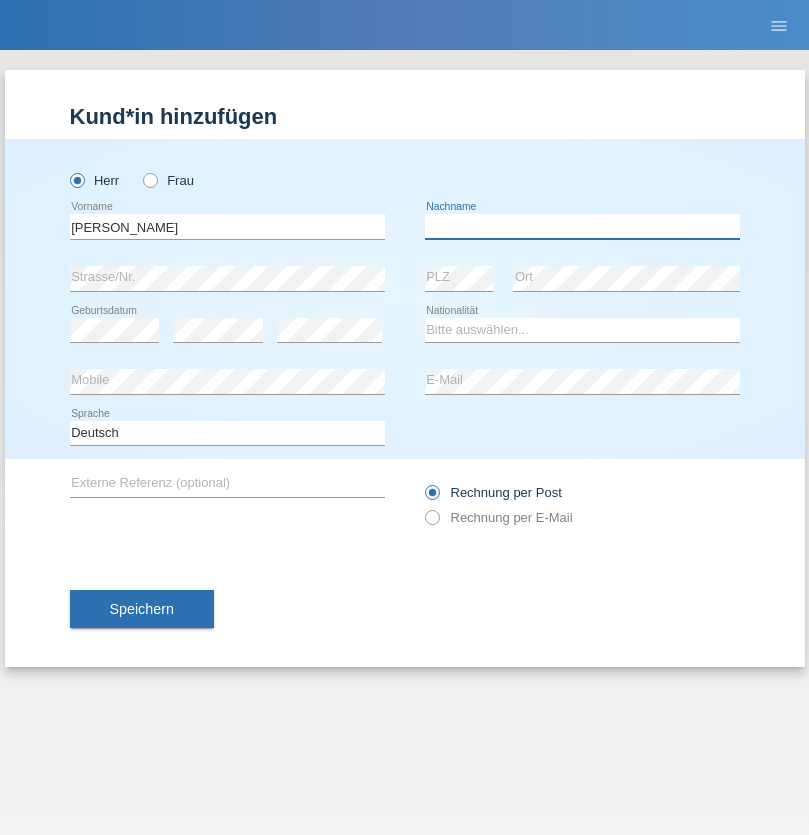 click at bounding box center [582, 226] 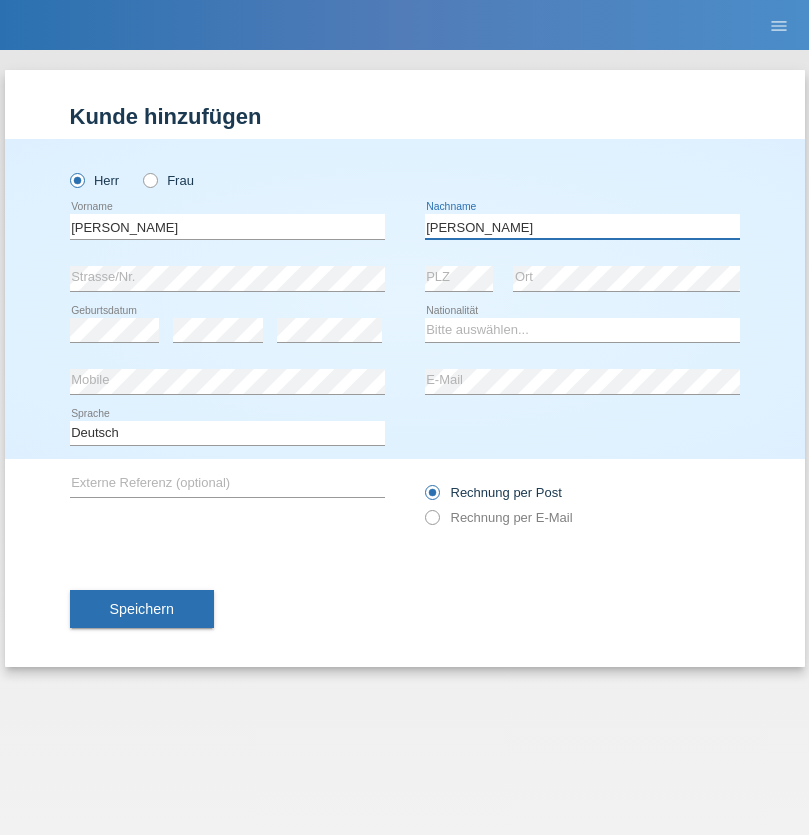 type on "[PERSON_NAME]" 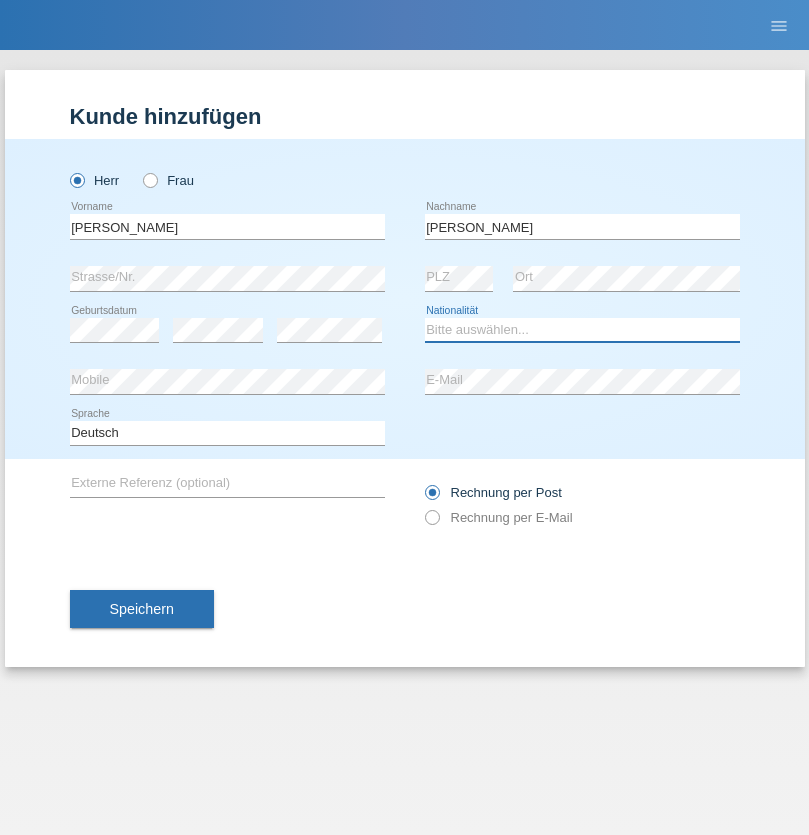 select on "IT" 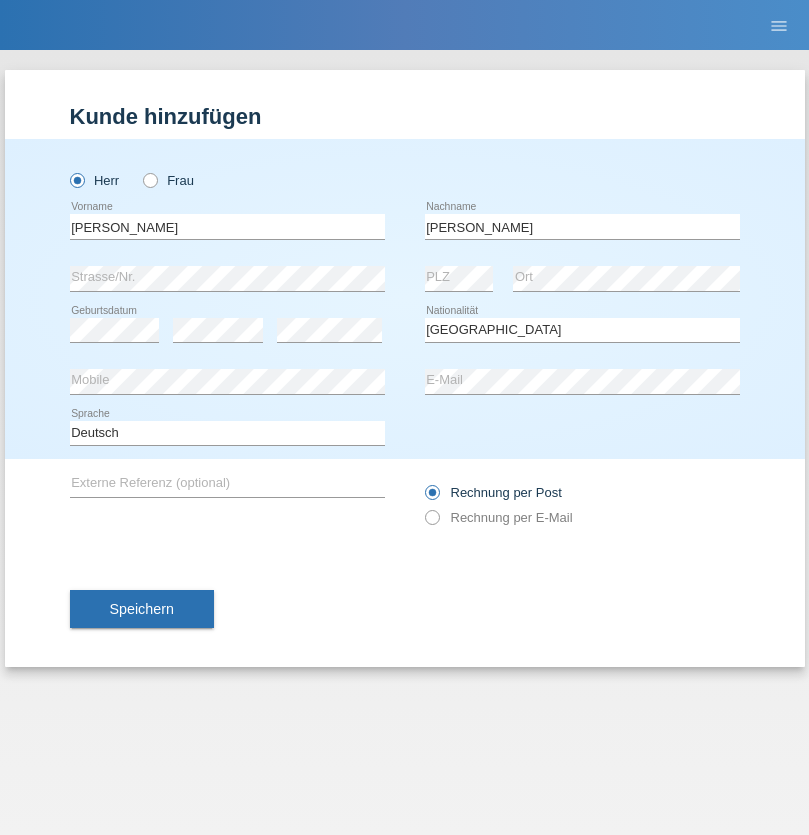 select on "C" 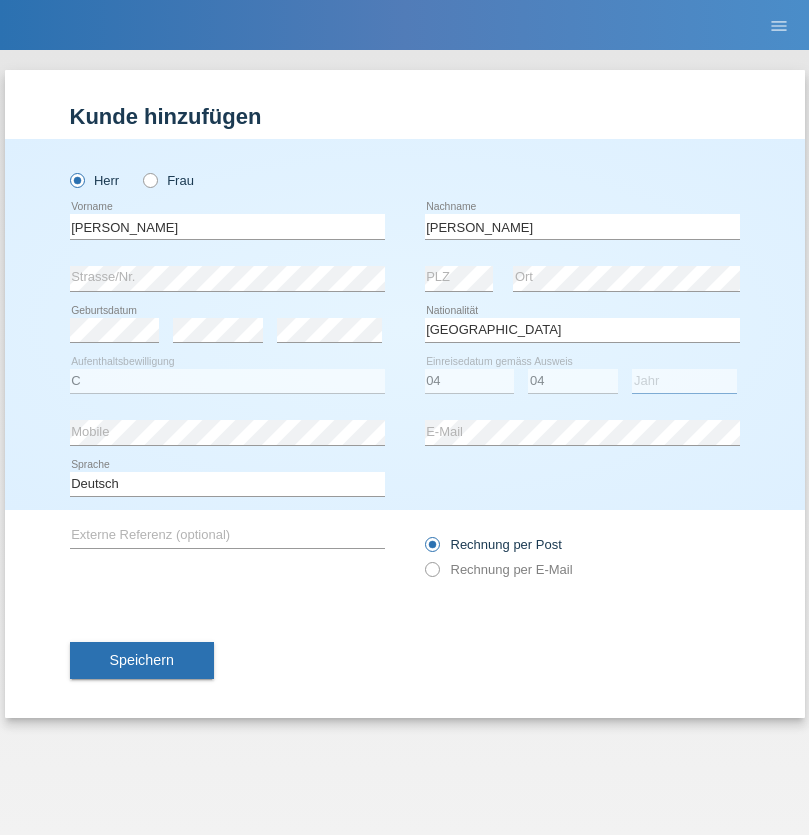 select on "2011" 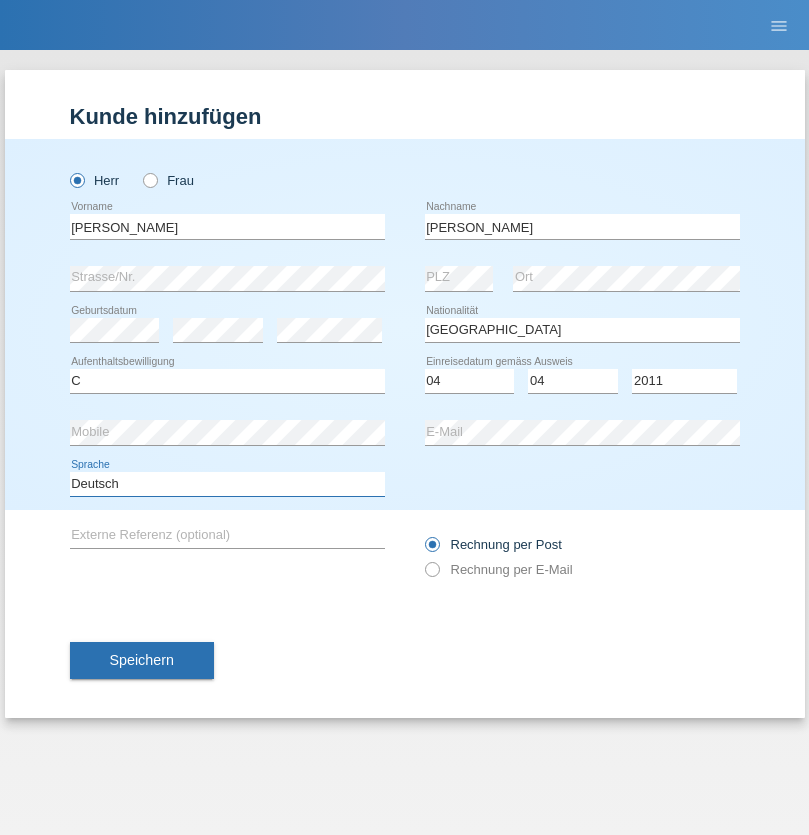 select on "en" 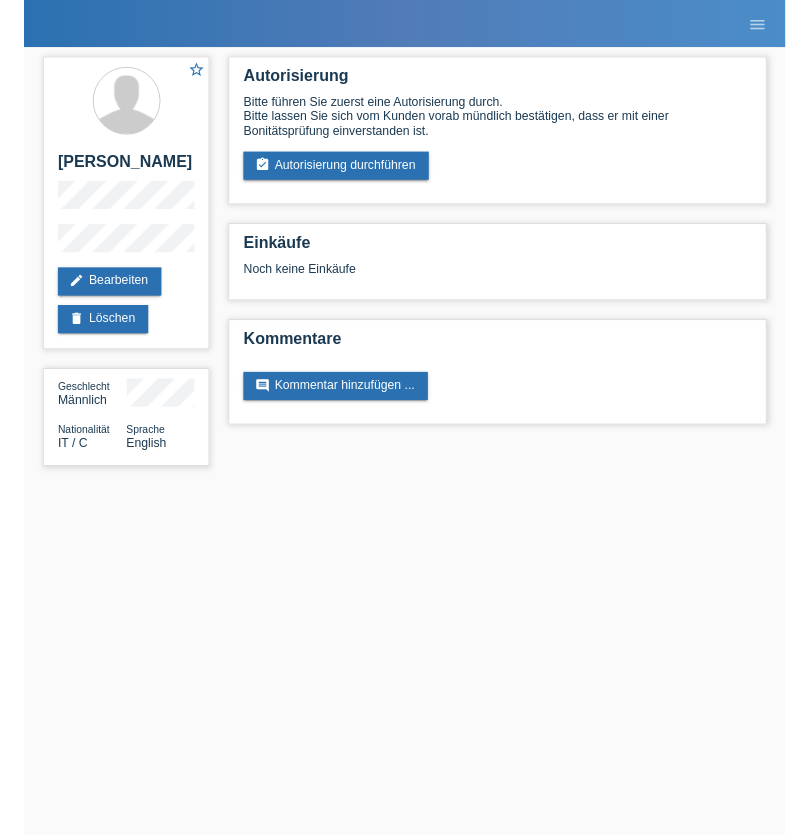 scroll, scrollTop: 0, scrollLeft: 0, axis: both 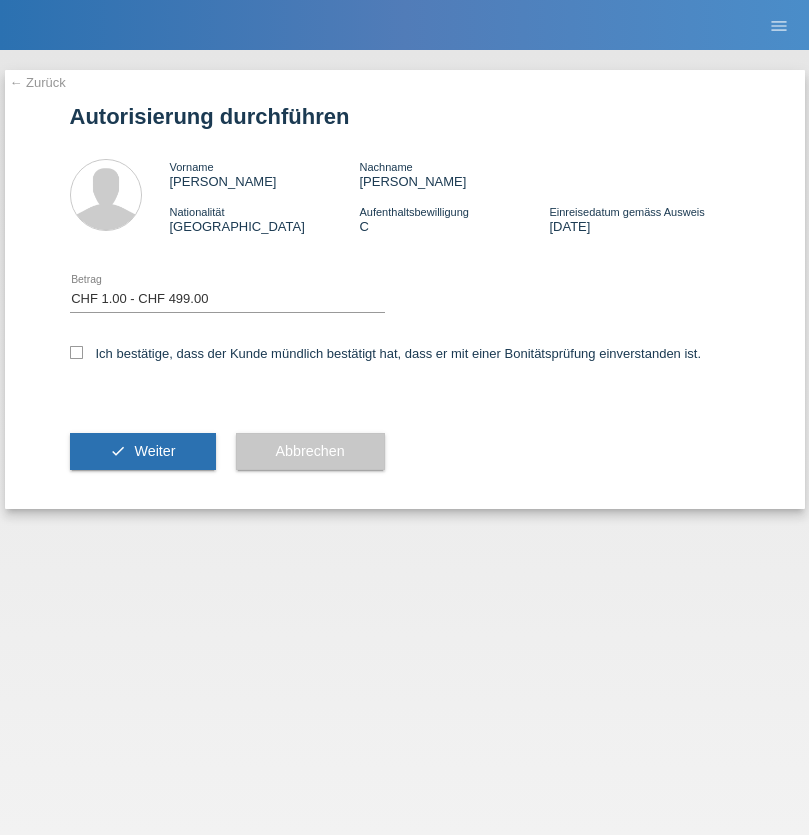 select on "1" 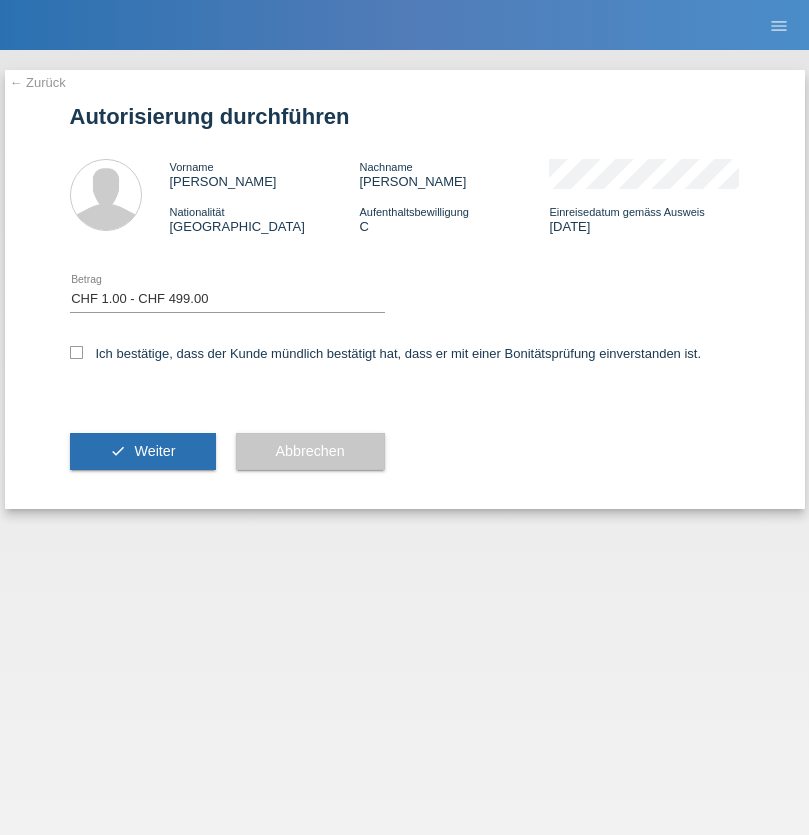 checkbox on "true" 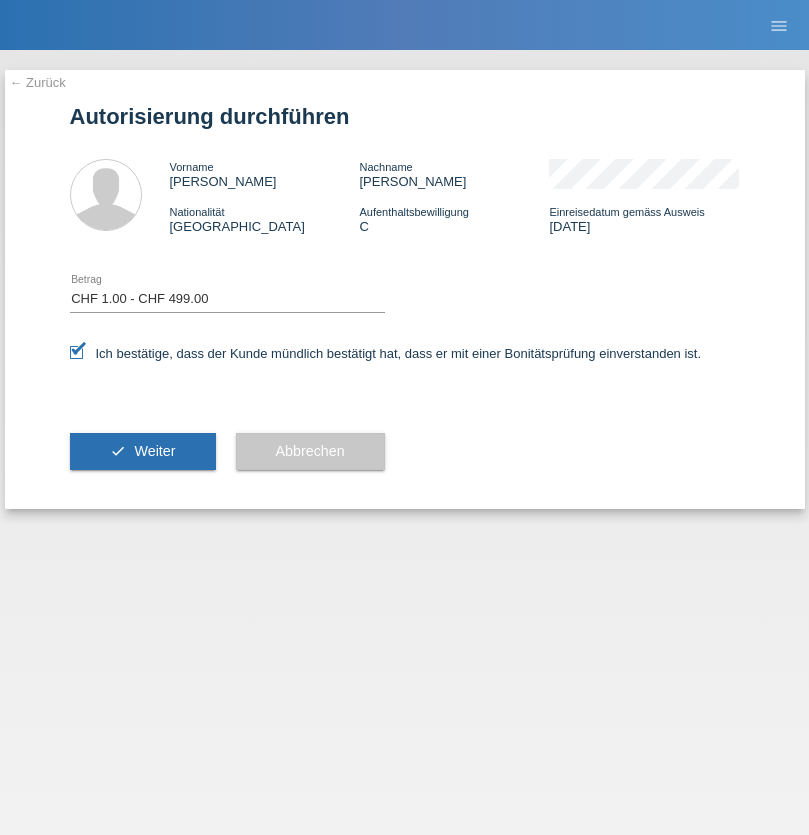 scroll, scrollTop: 0, scrollLeft: 0, axis: both 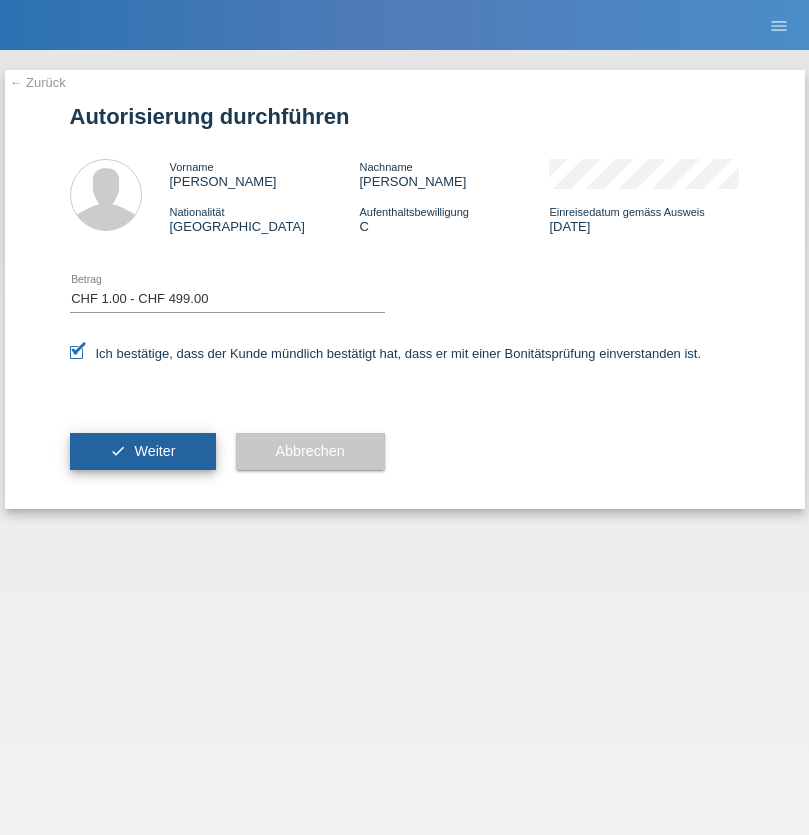 click on "Weiter" at bounding box center (154, 451) 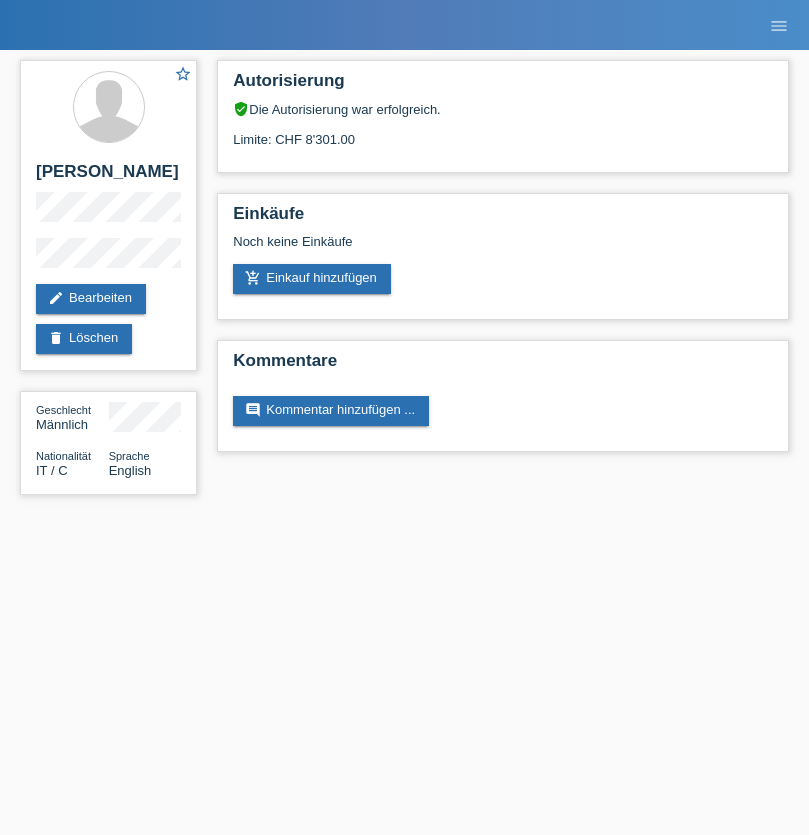 scroll, scrollTop: 0, scrollLeft: 0, axis: both 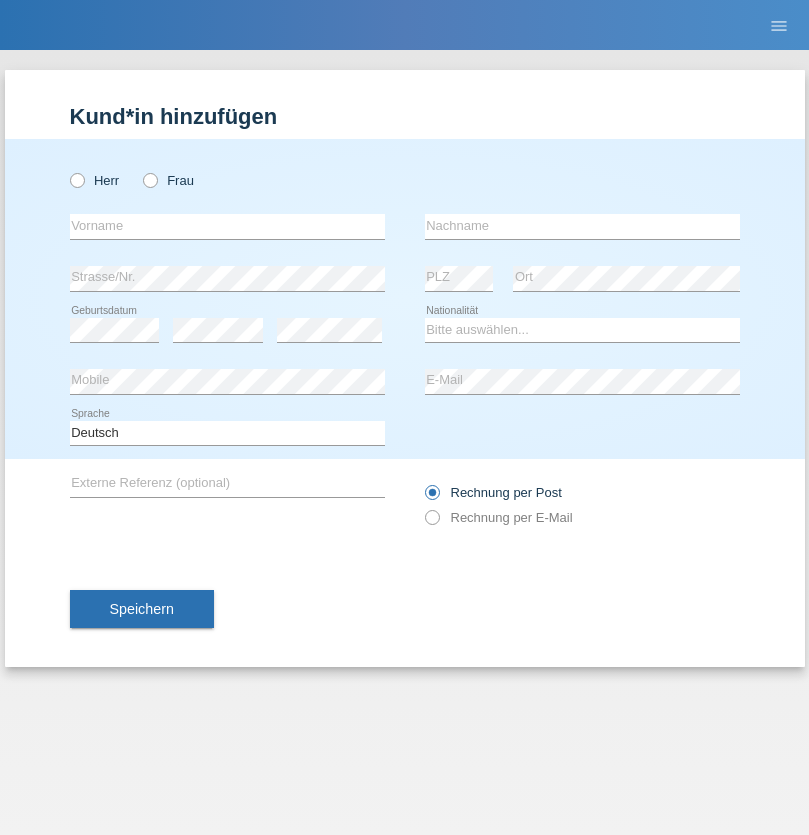radio on "true" 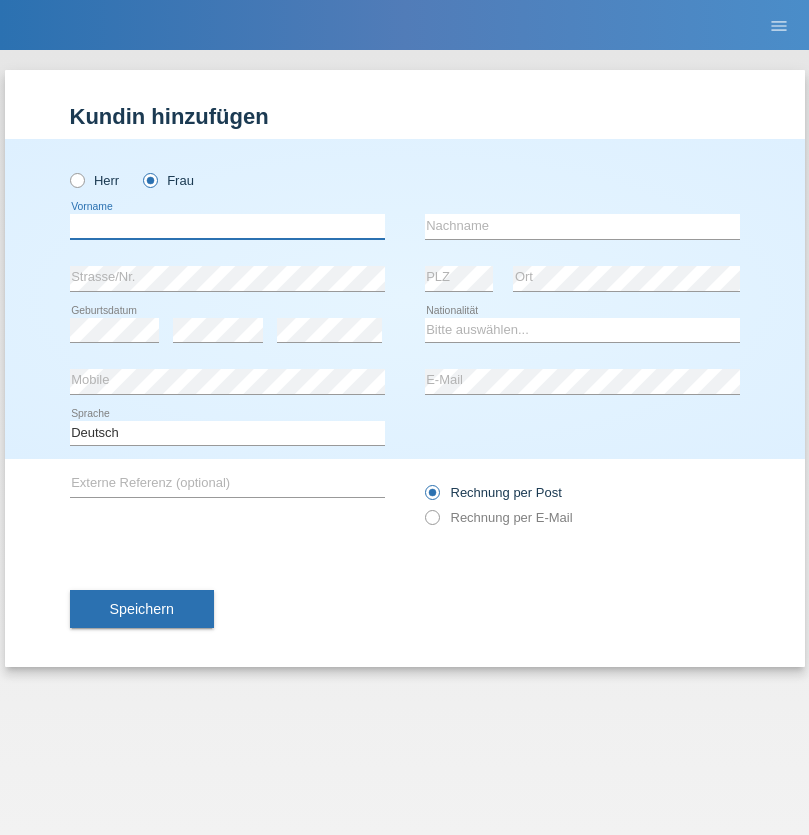 click at bounding box center [227, 226] 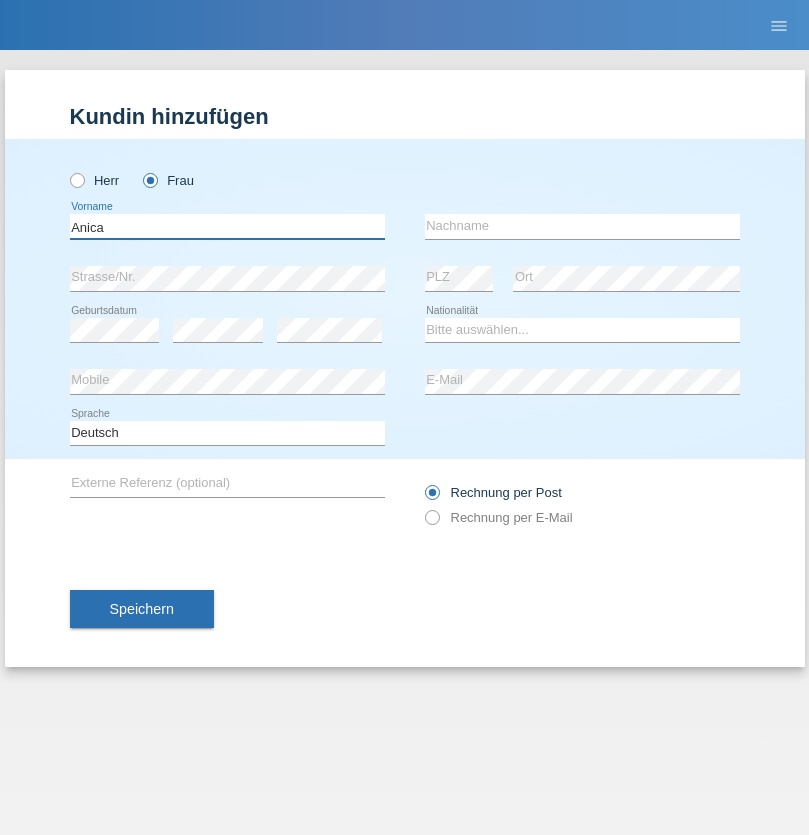 type on "Anica" 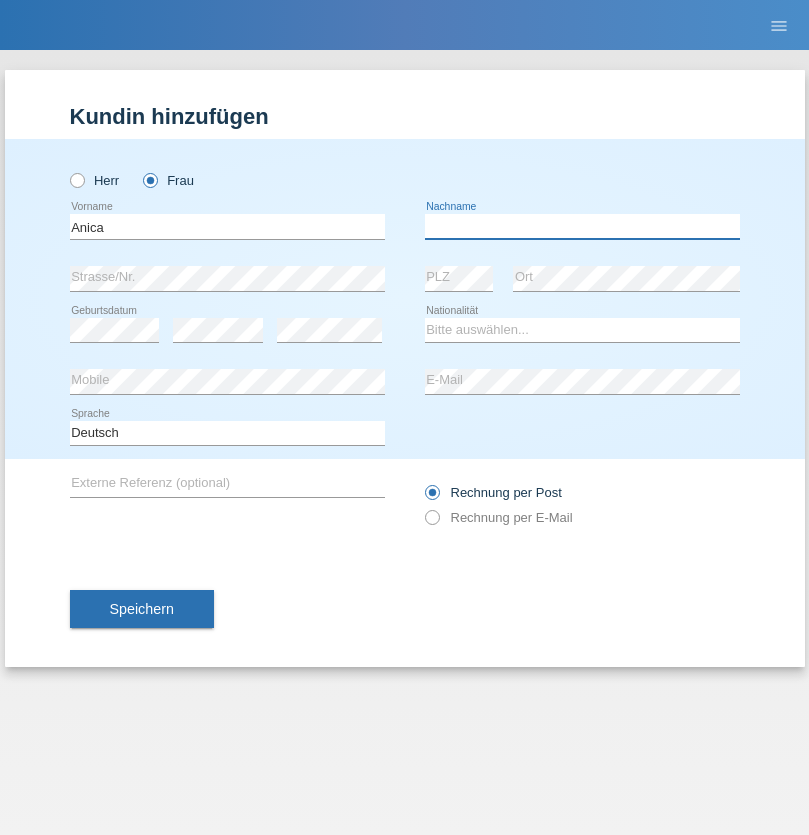 click at bounding box center (582, 226) 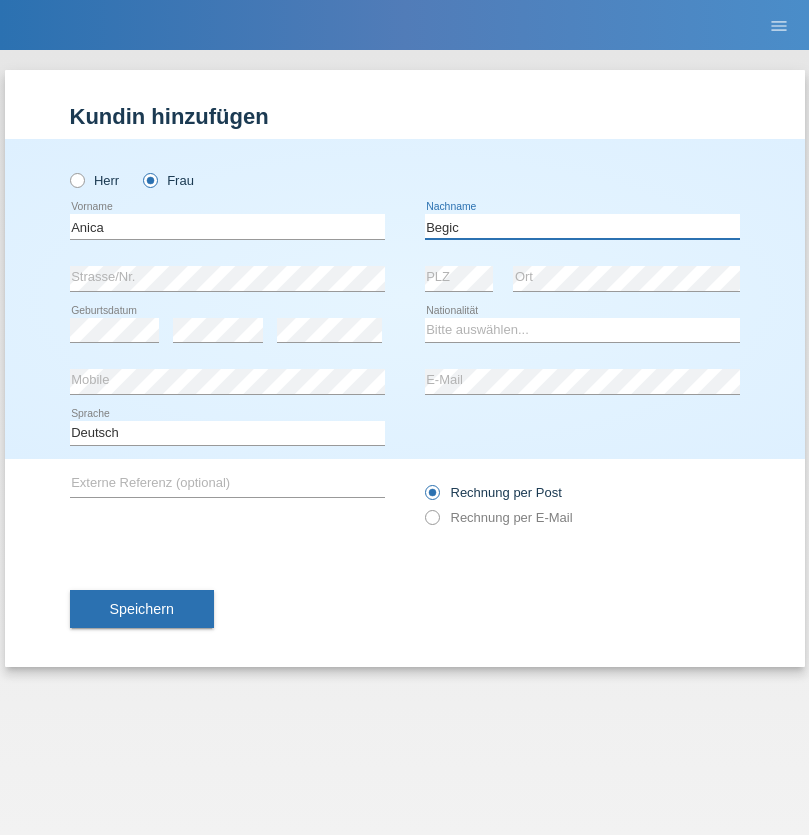 type on "Begic" 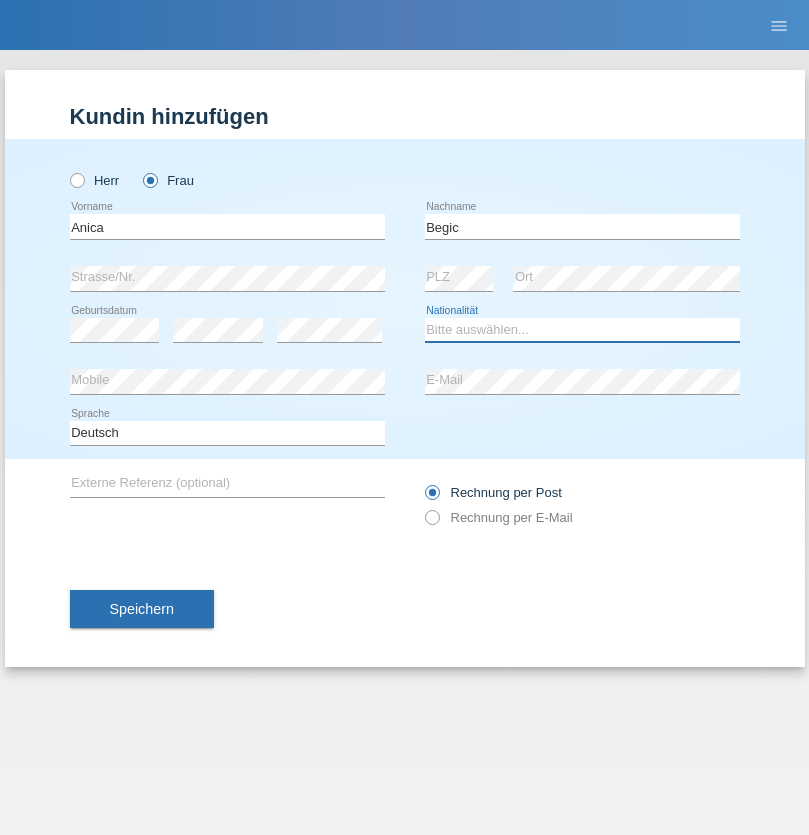 select on "CH" 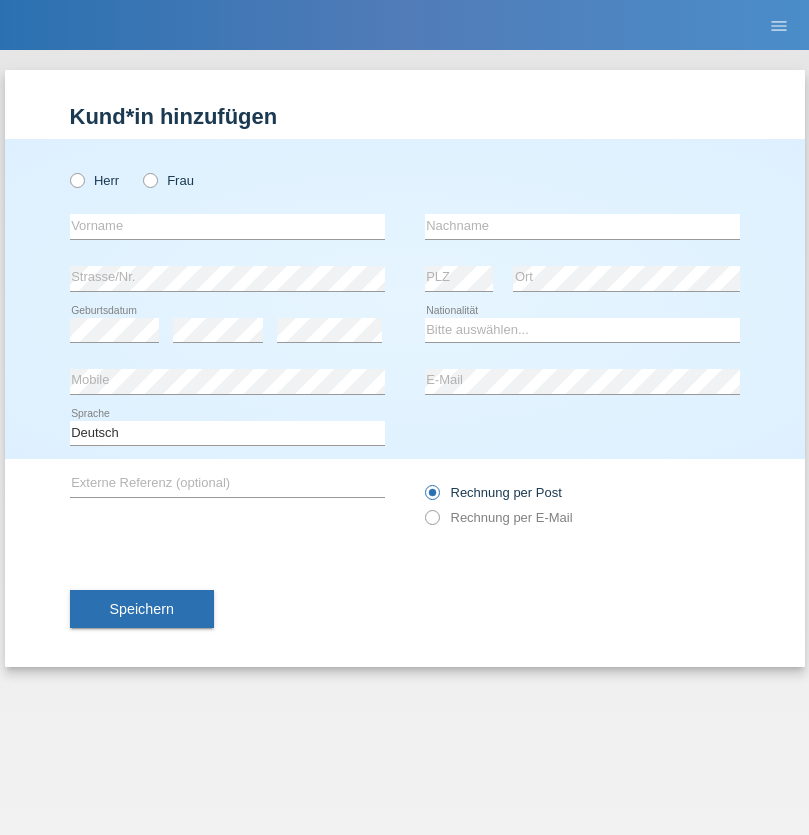 scroll, scrollTop: 0, scrollLeft: 0, axis: both 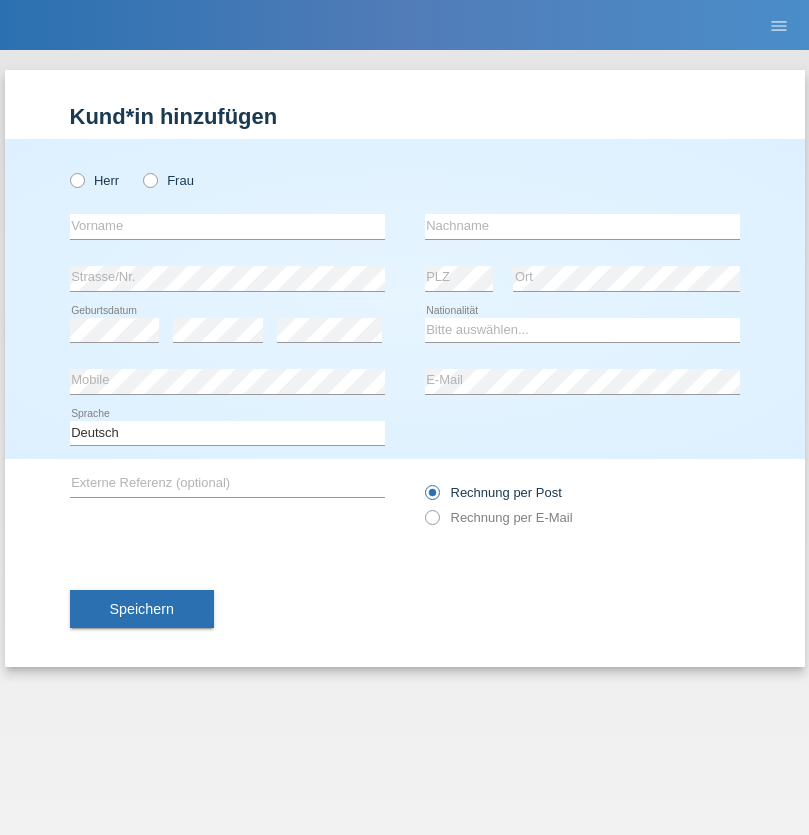 radio on "true" 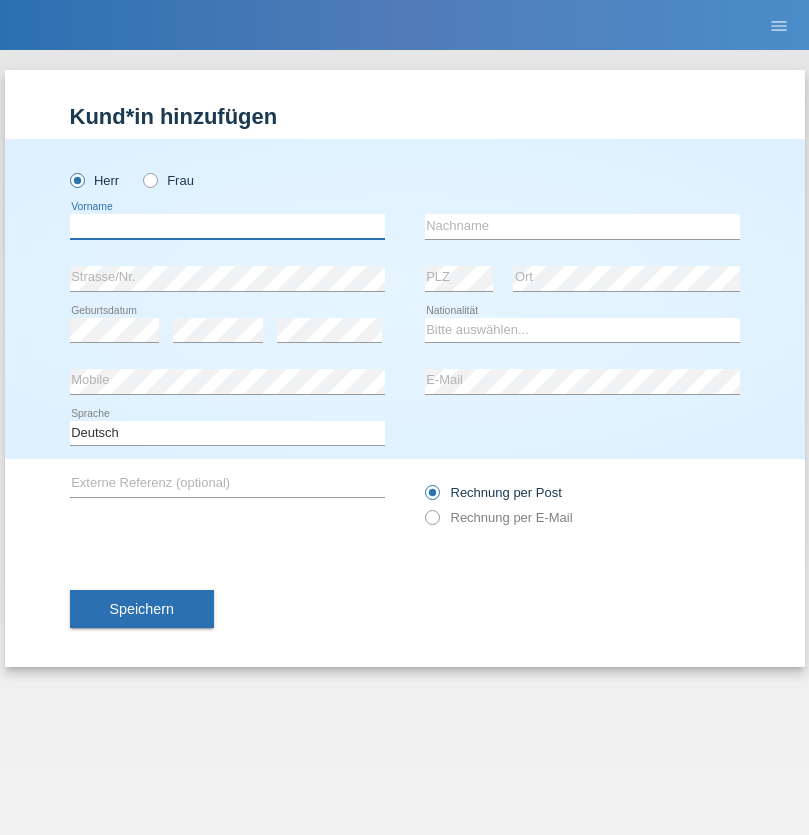 click at bounding box center [227, 226] 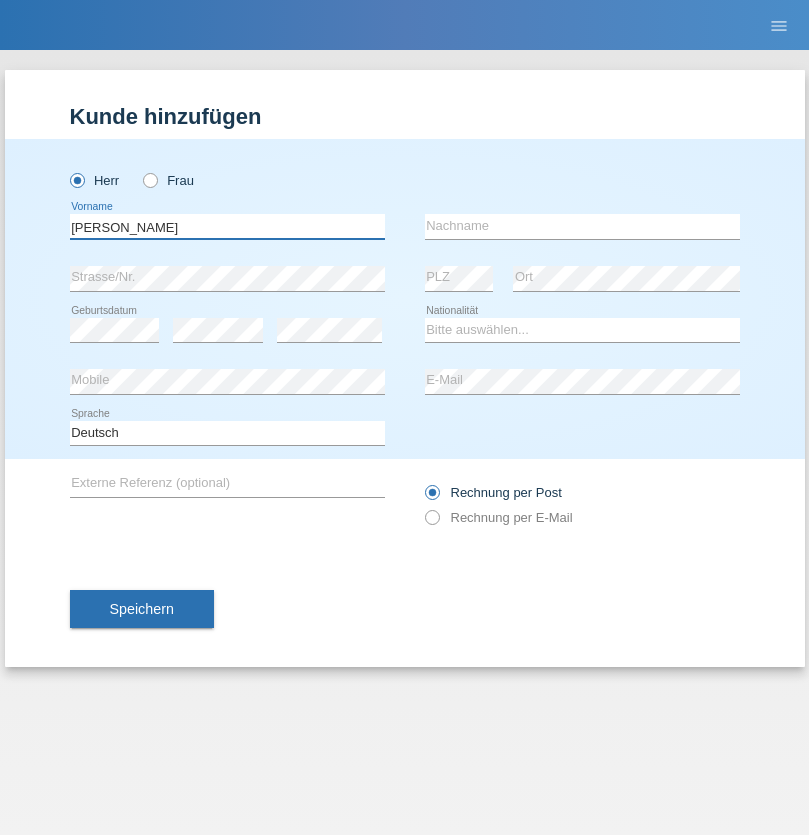 type on "Pereira de oliveira" 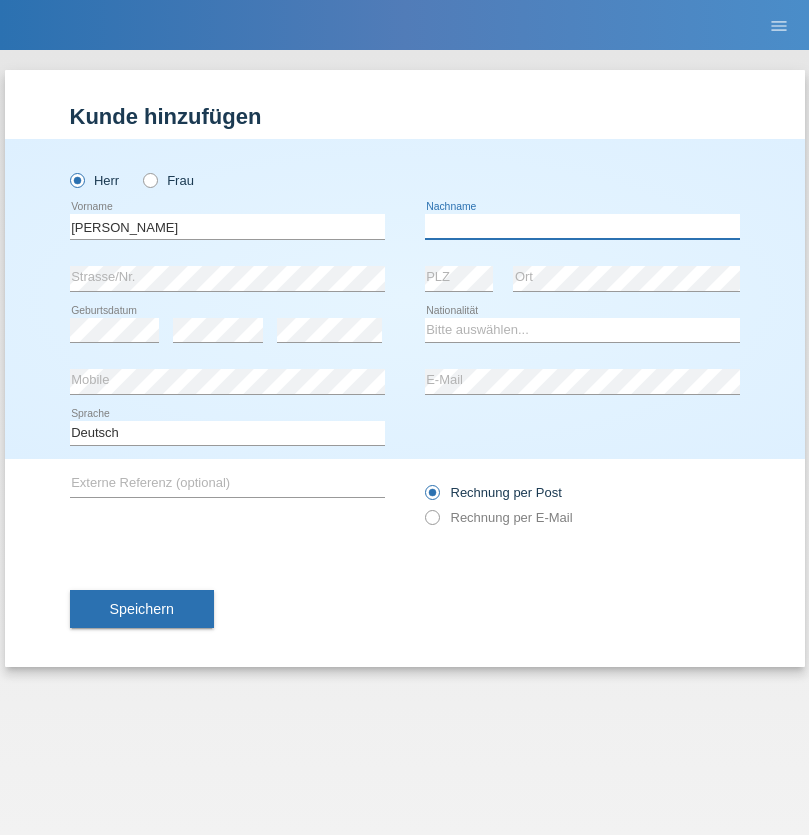 click at bounding box center [582, 226] 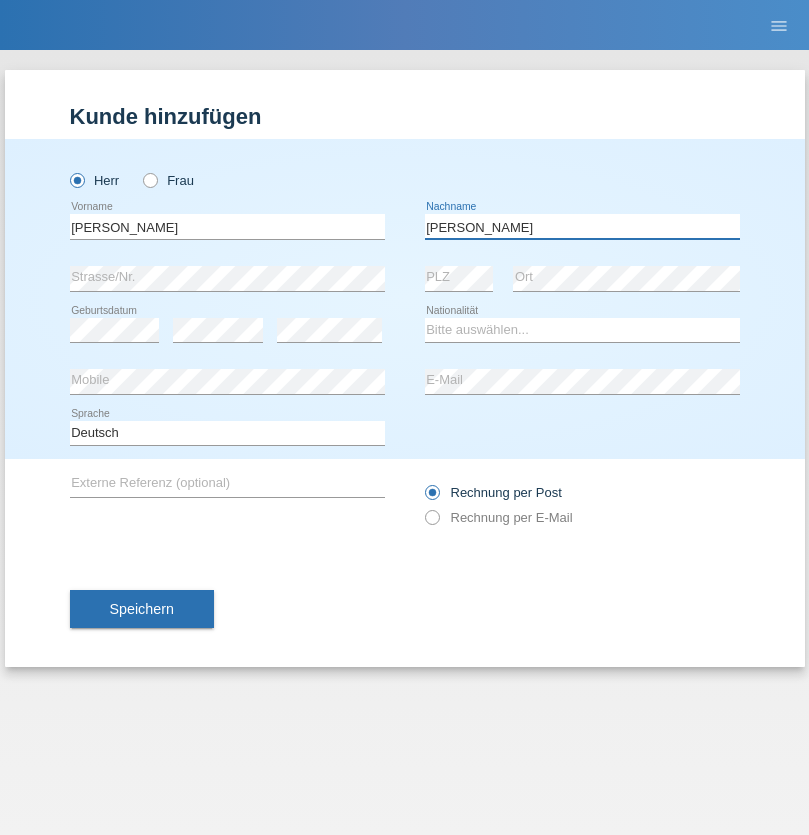 type on "Luis jose" 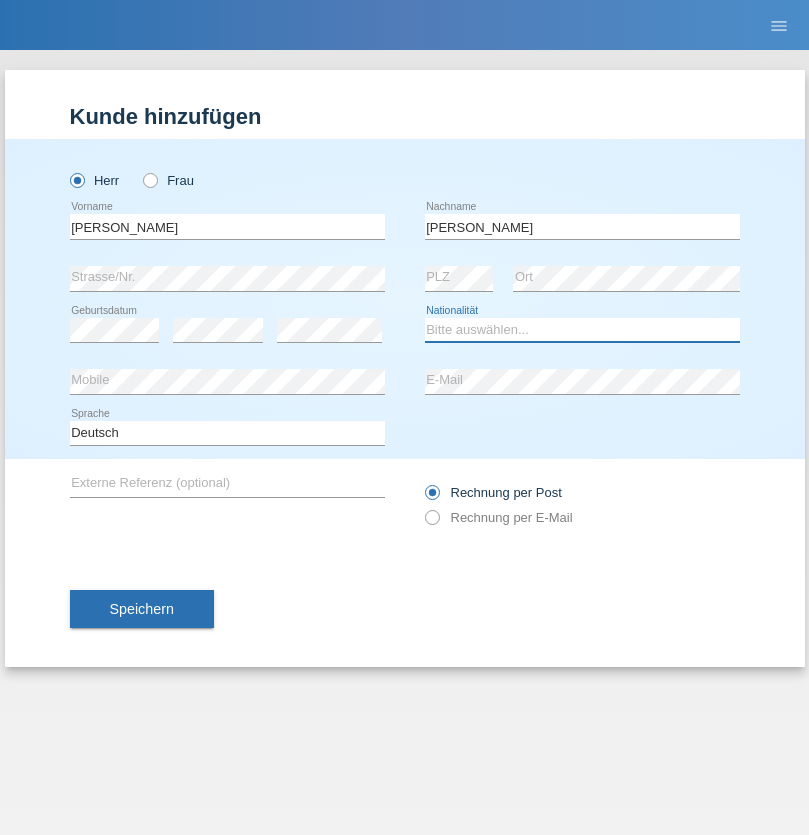 select on "CH" 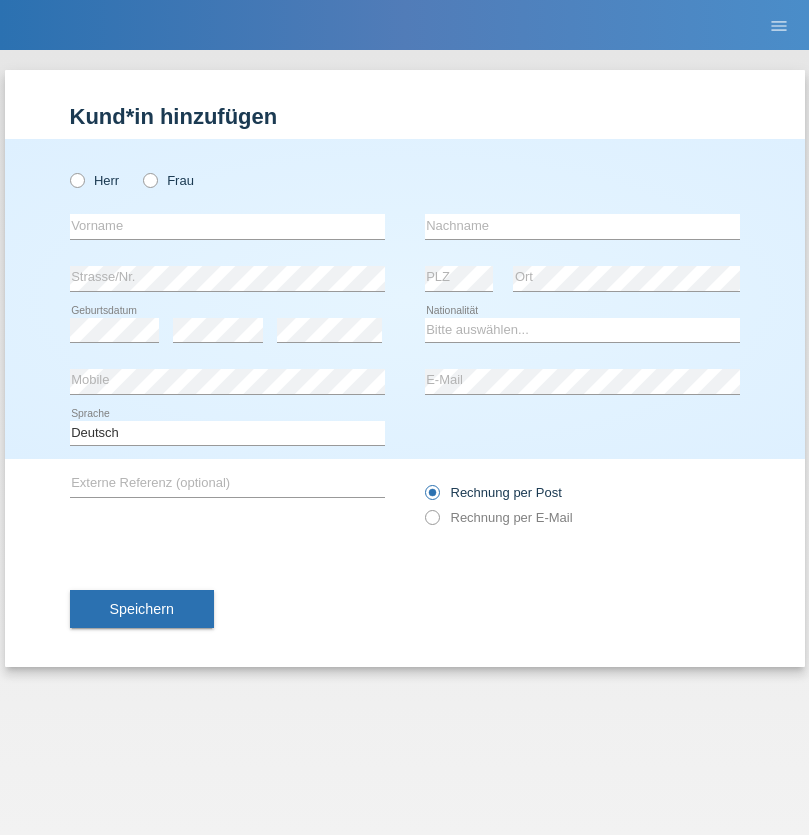 scroll, scrollTop: 0, scrollLeft: 0, axis: both 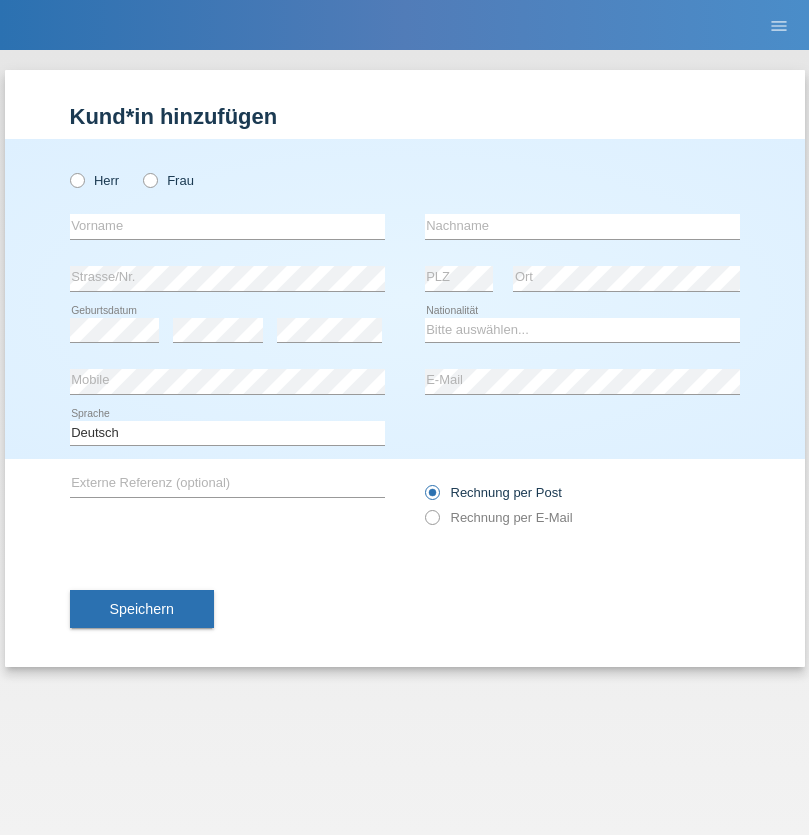 radio on "true" 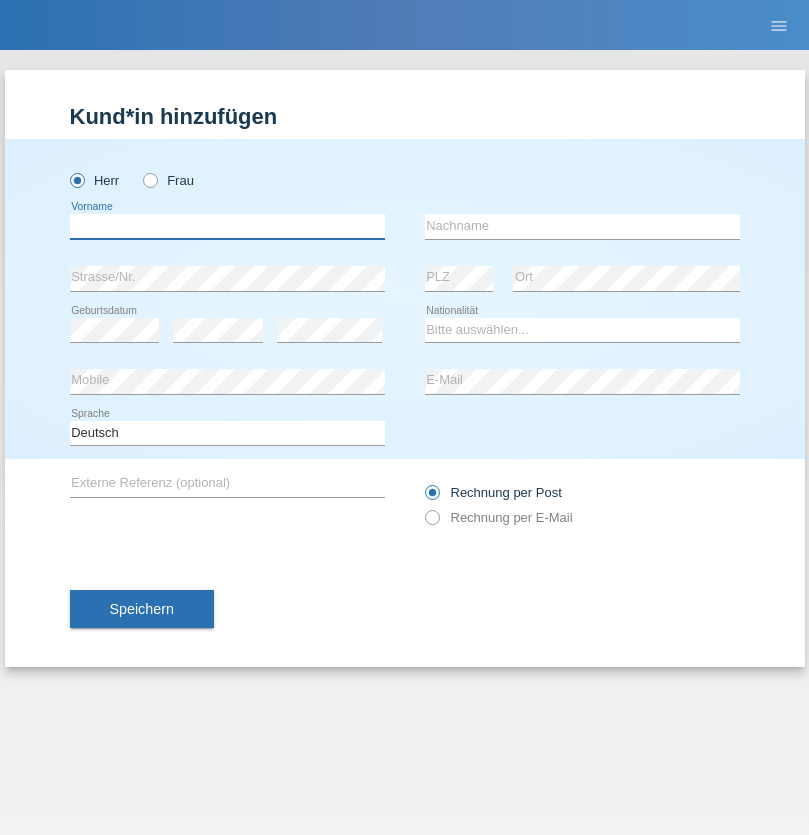 click at bounding box center [227, 226] 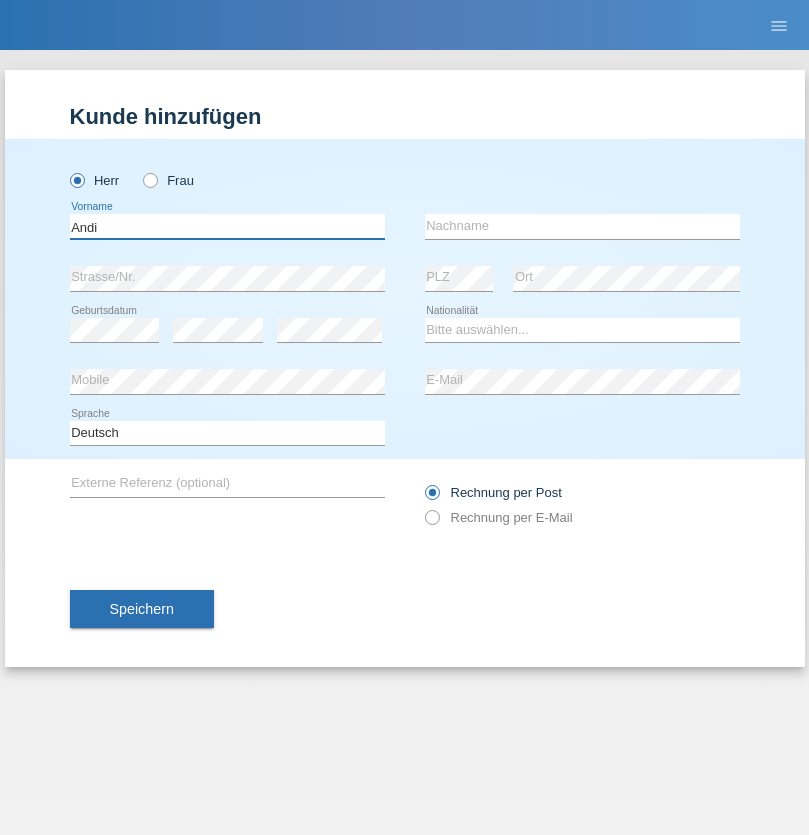 type on "Andi" 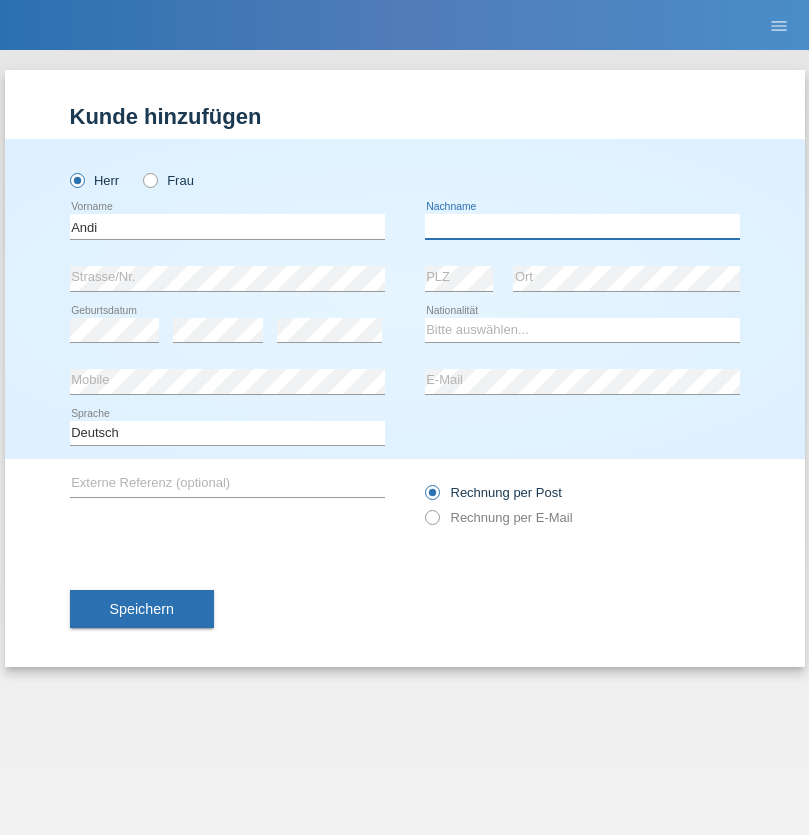 click at bounding box center (582, 226) 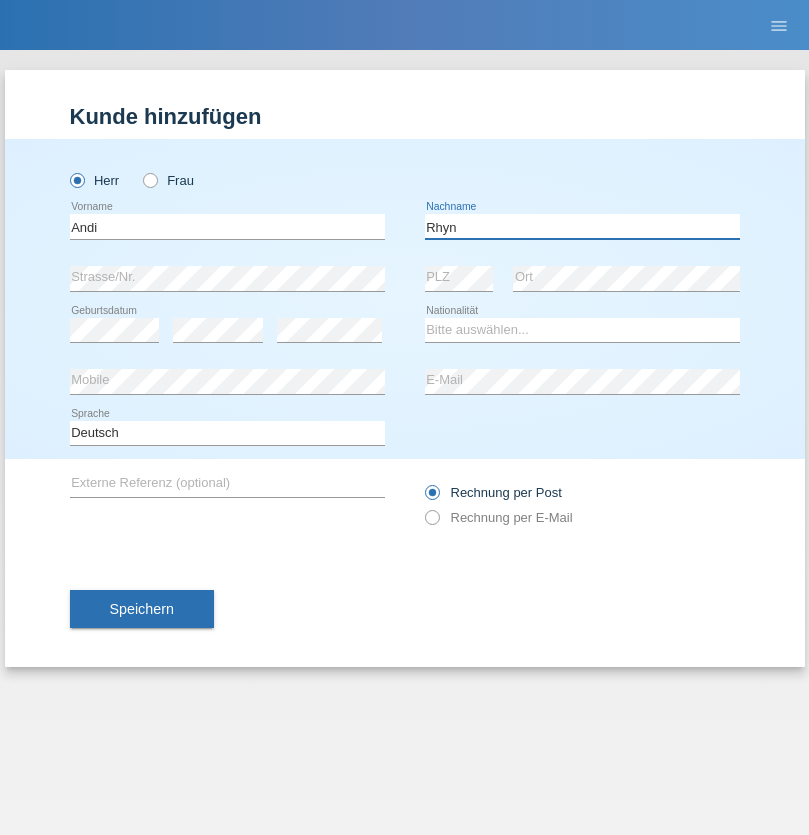 type on "Rhyn" 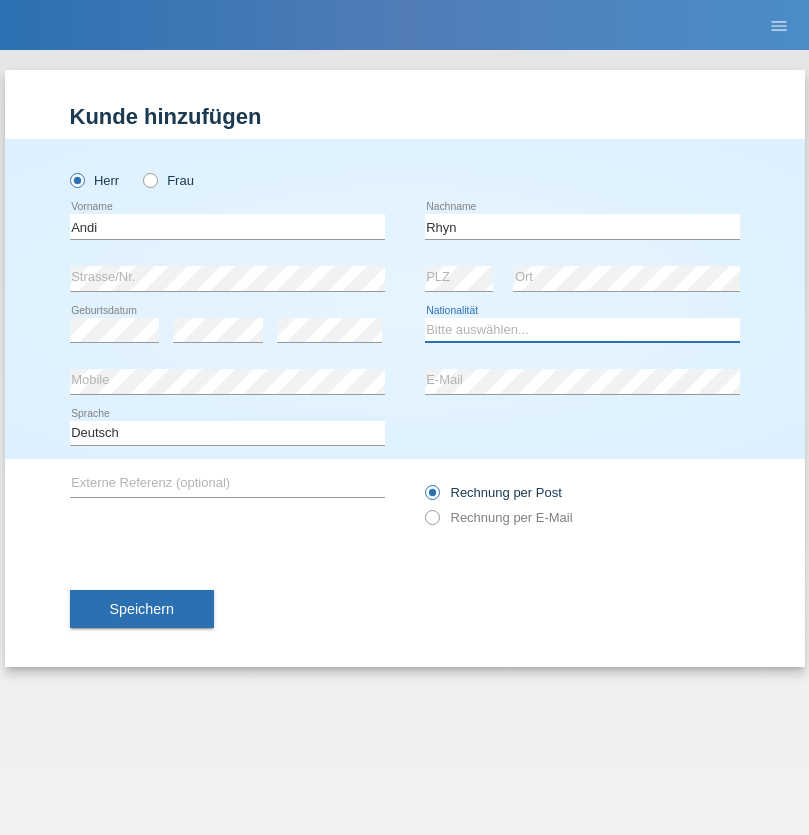 select on "CH" 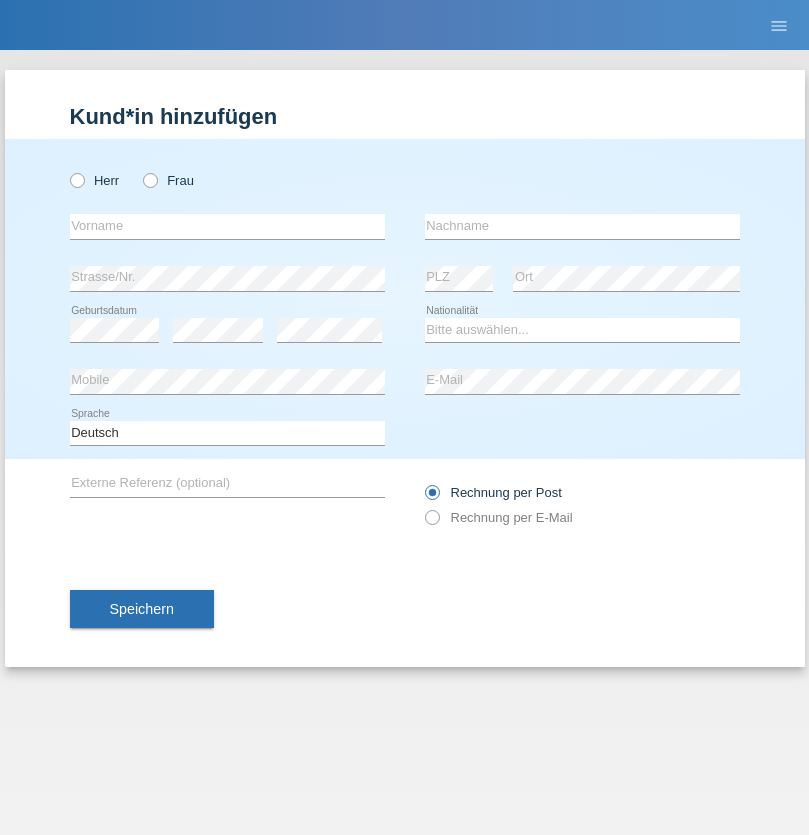 scroll, scrollTop: 0, scrollLeft: 0, axis: both 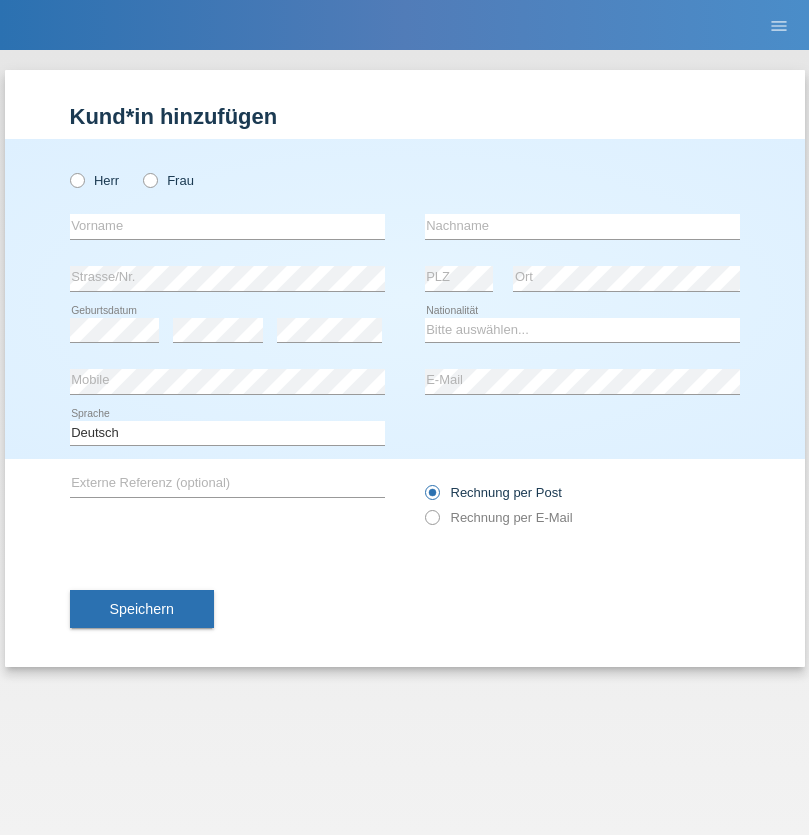 radio on "true" 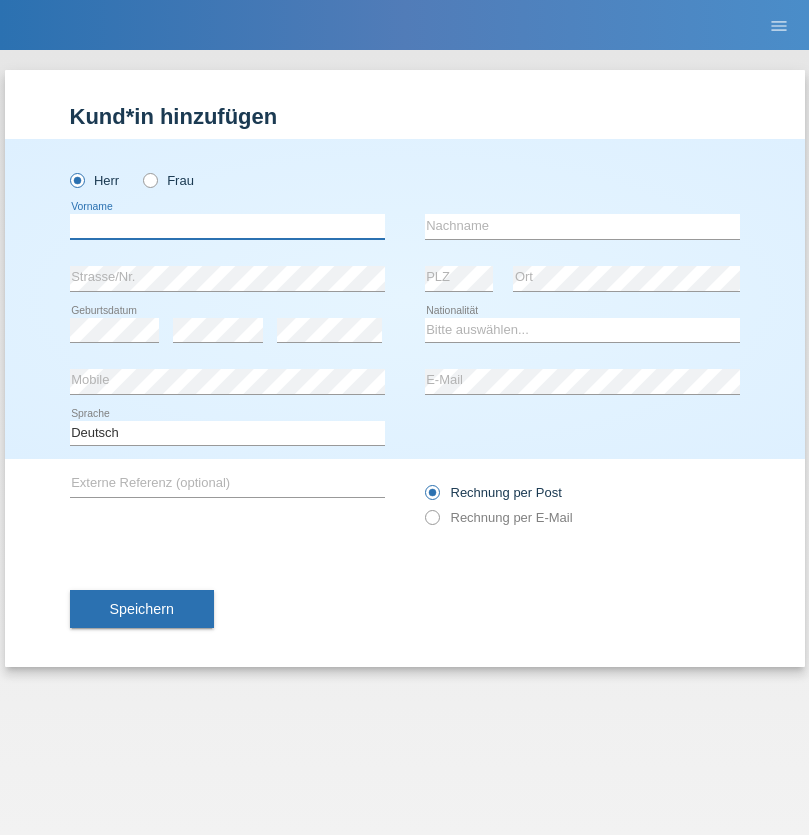 click at bounding box center (227, 226) 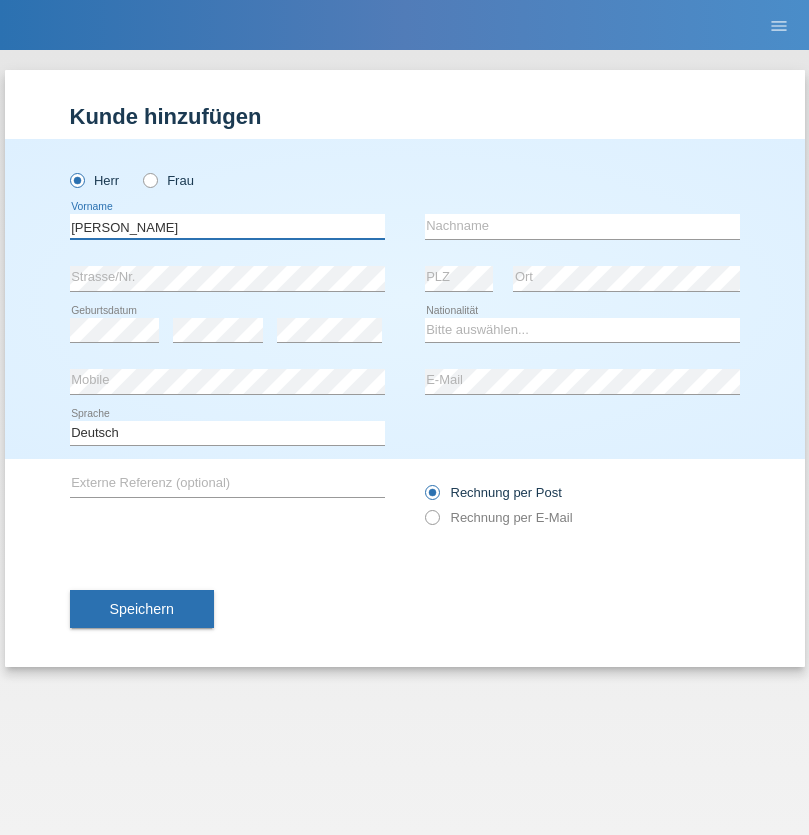 type on "[PERSON_NAME]" 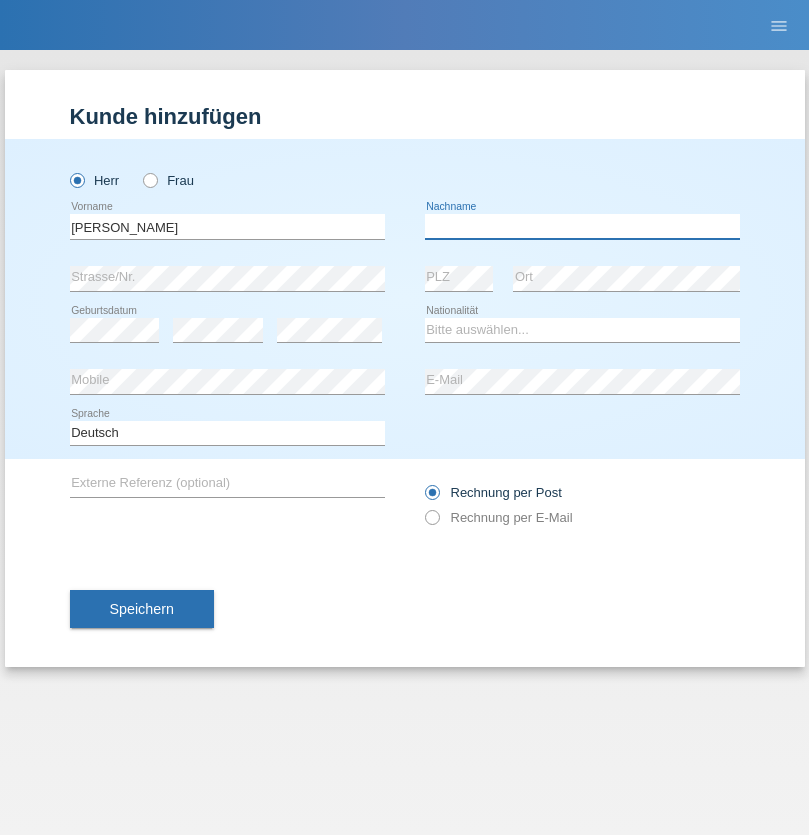 click at bounding box center [582, 226] 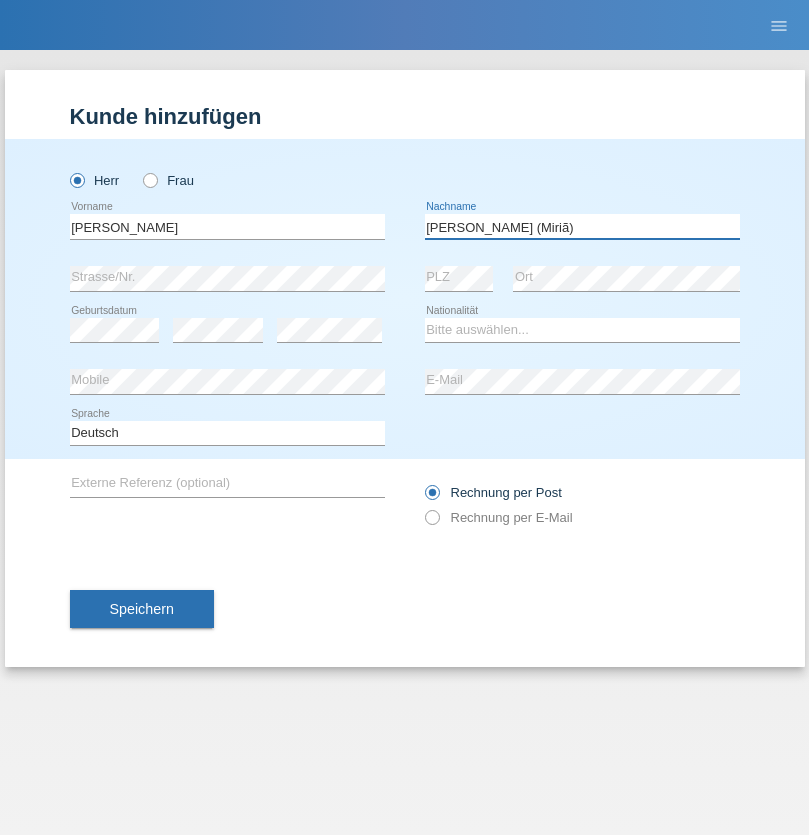 type on "A. Cassiano (Miriã)" 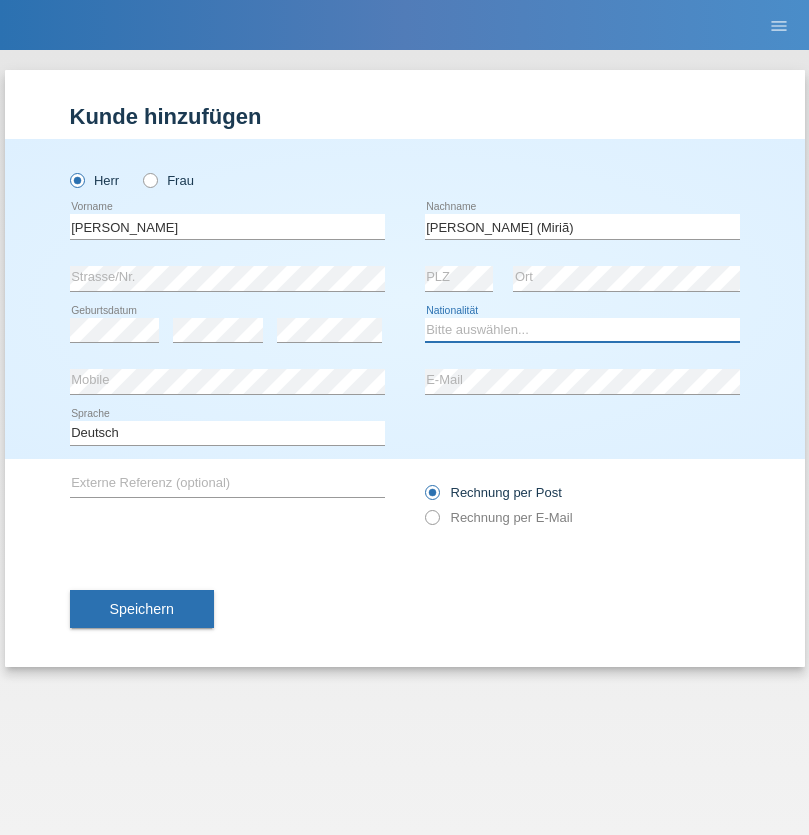 select on "BR" 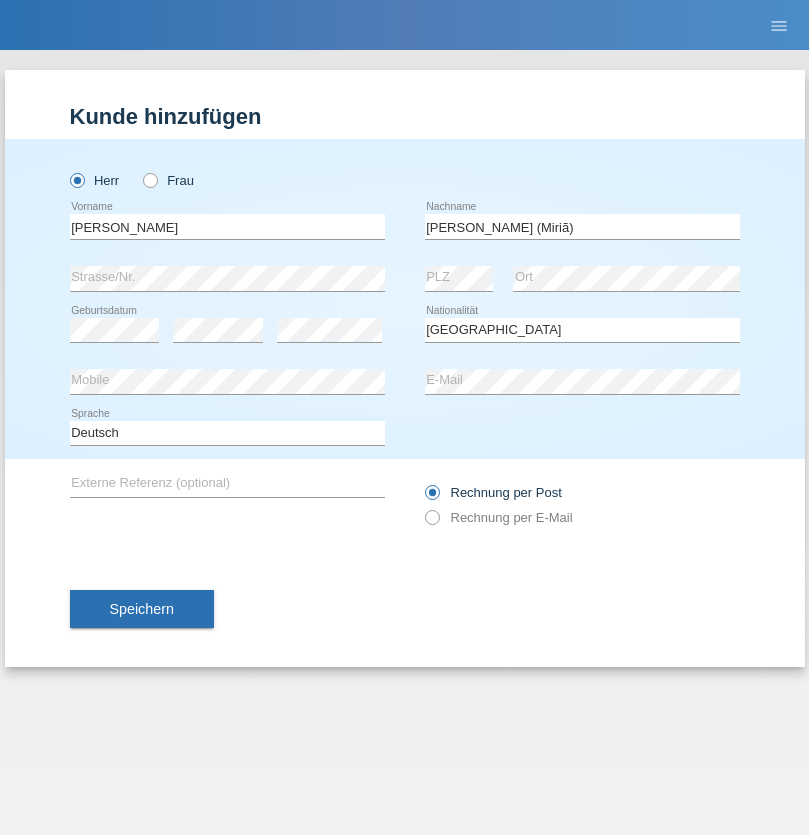 select on "C" 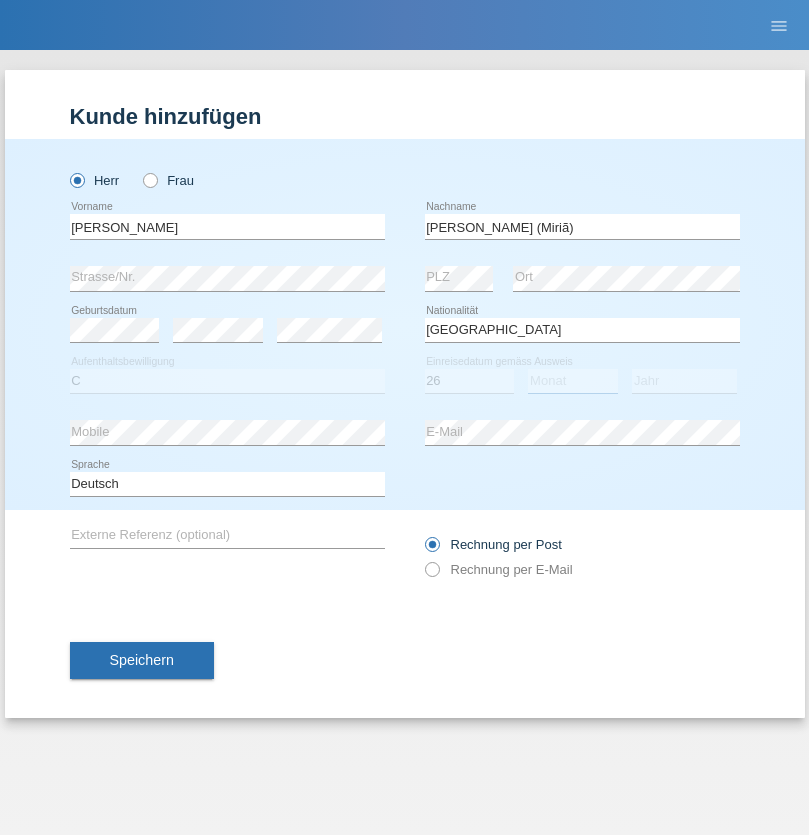 select on "01" 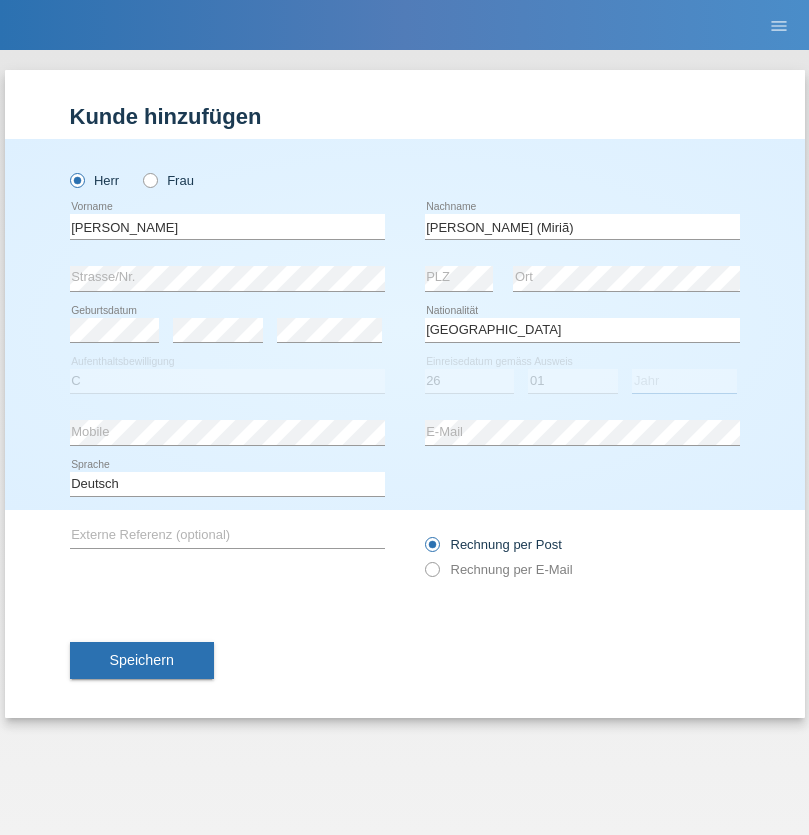 select on "2021" 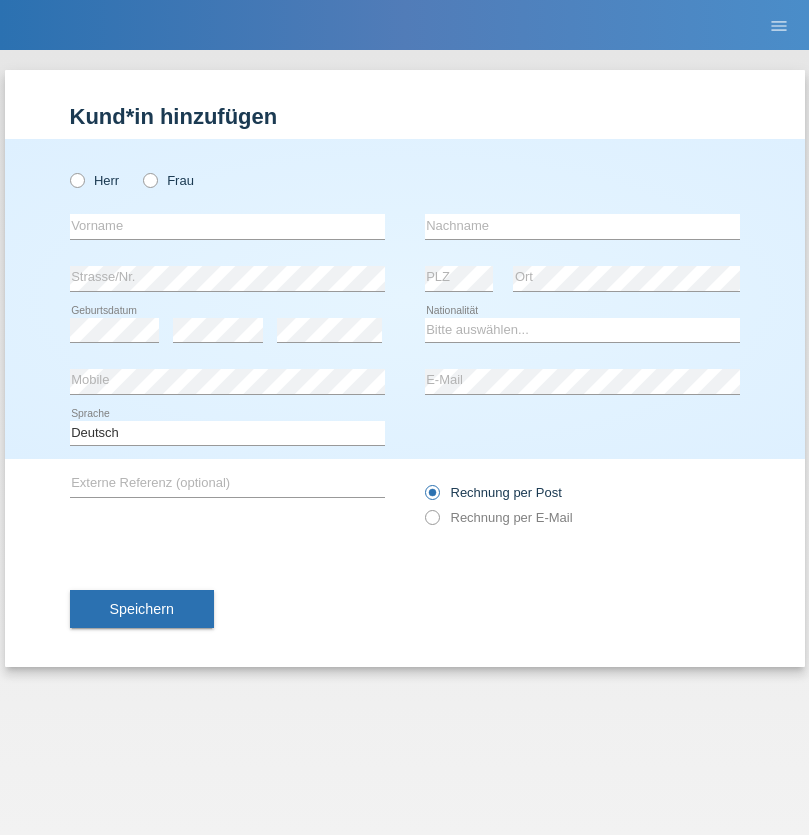scroll, scrollTop: 0, scrollLeft: 0, axis: both 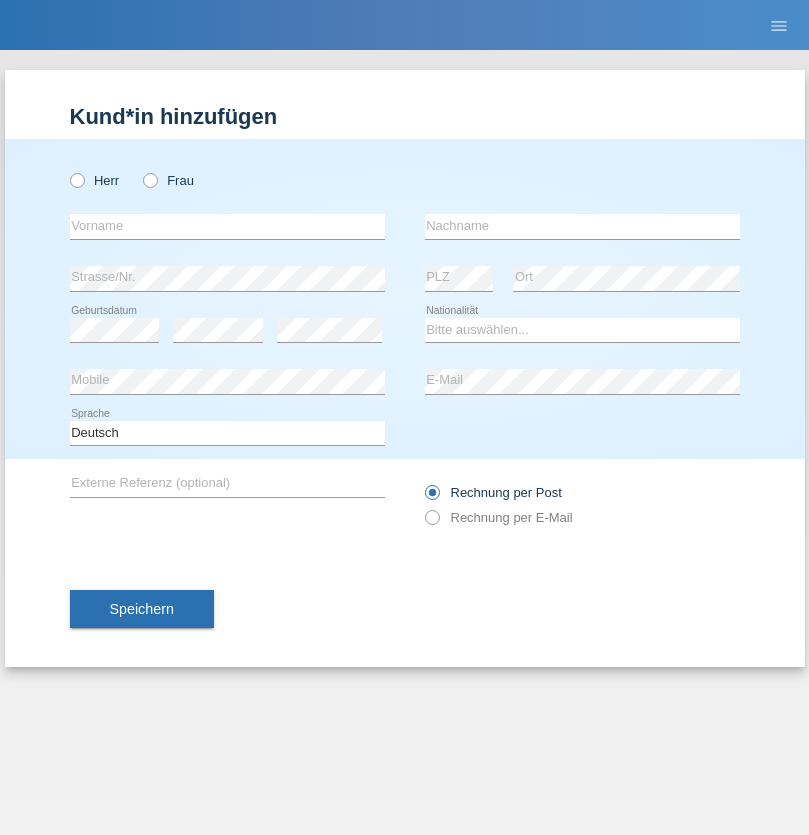 radio on "true" 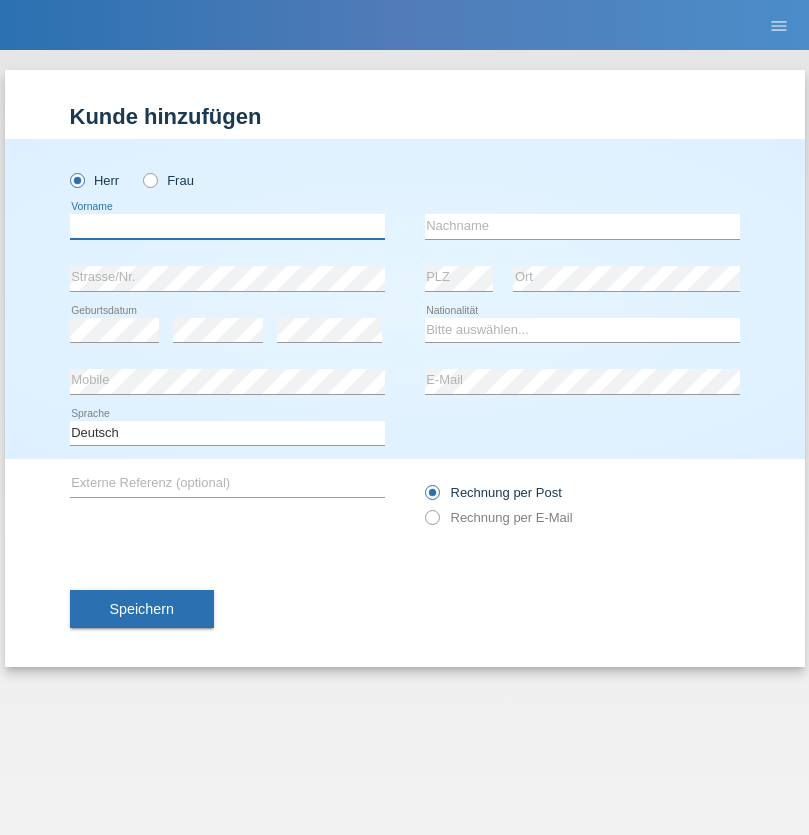 click at bounding box center [227, 226] 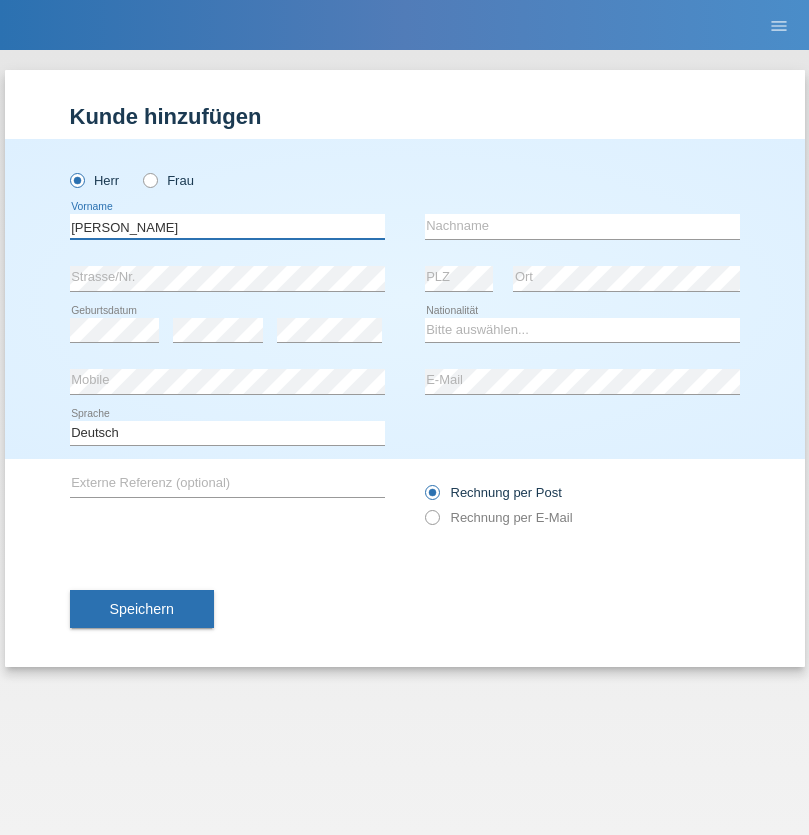 type on "Alex" 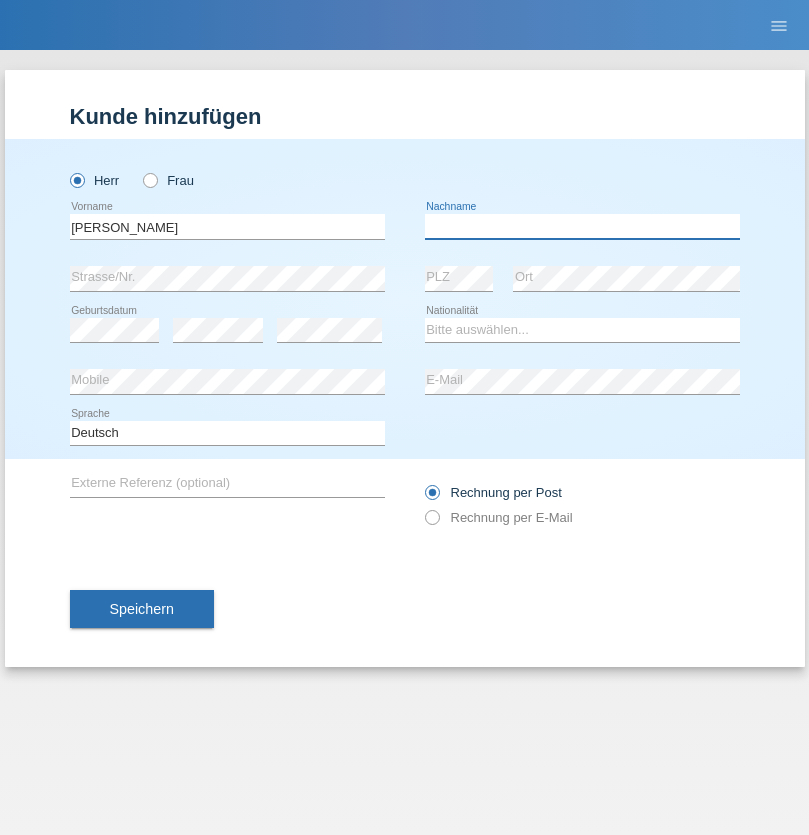 click at bounding box center [582, 226] 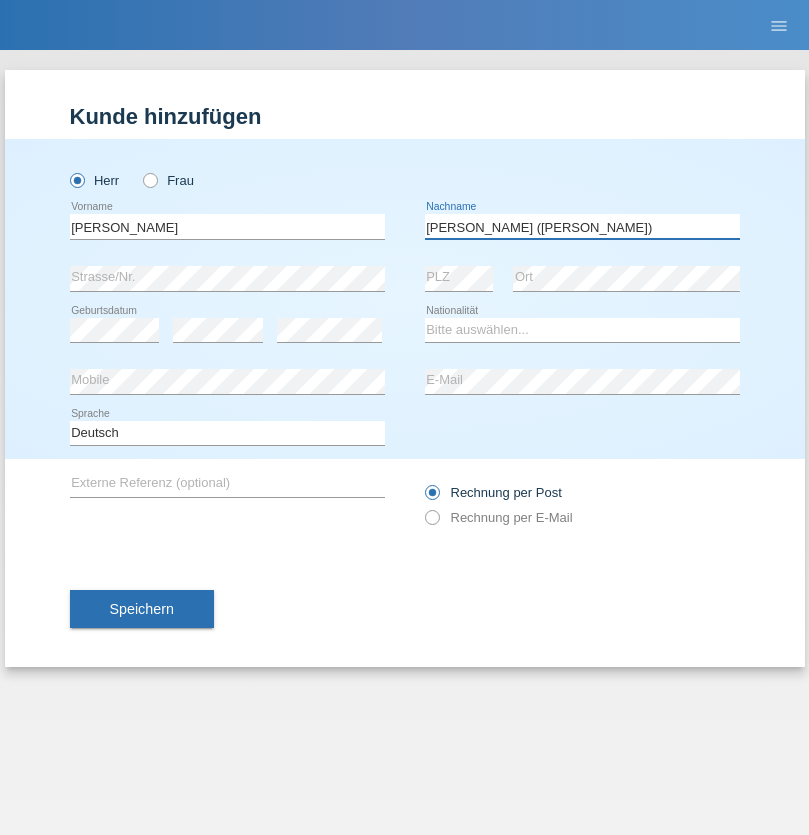 type on "A. Cassiano (Miriã)" 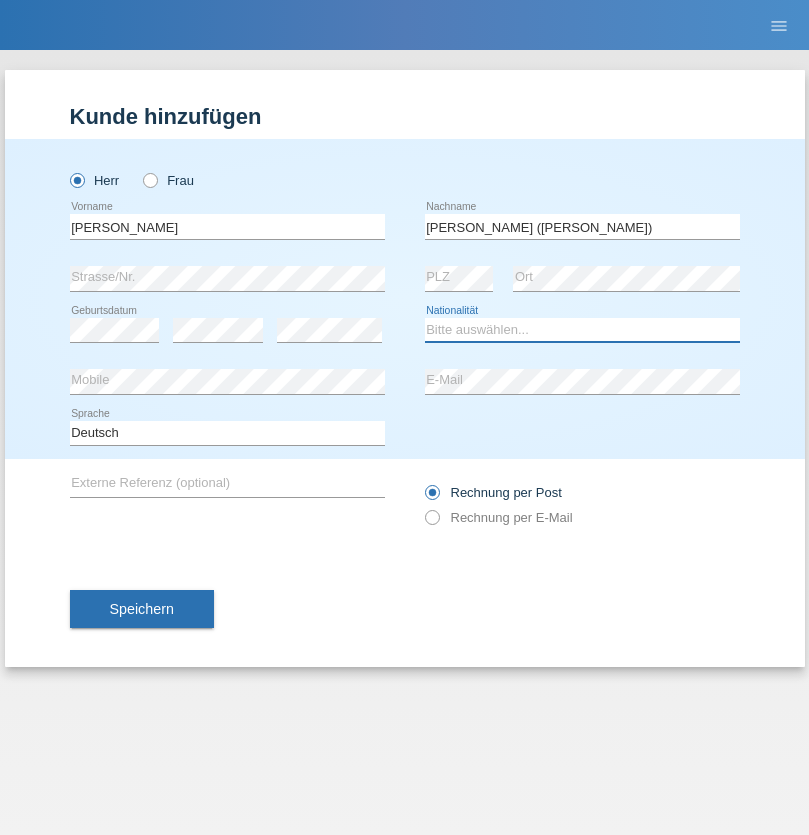 select on "BR" 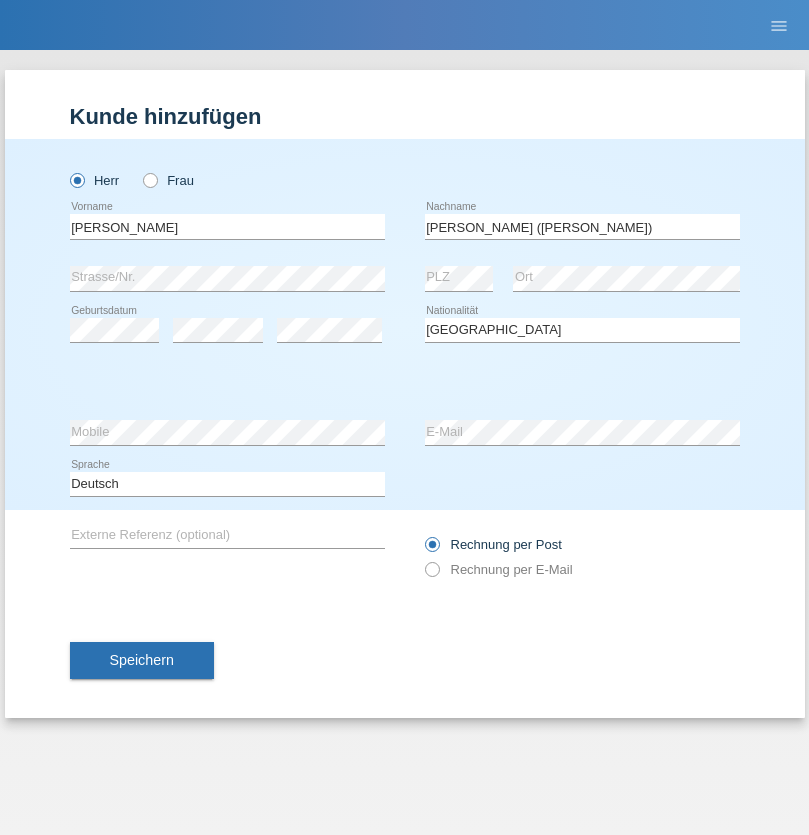 select on "C" 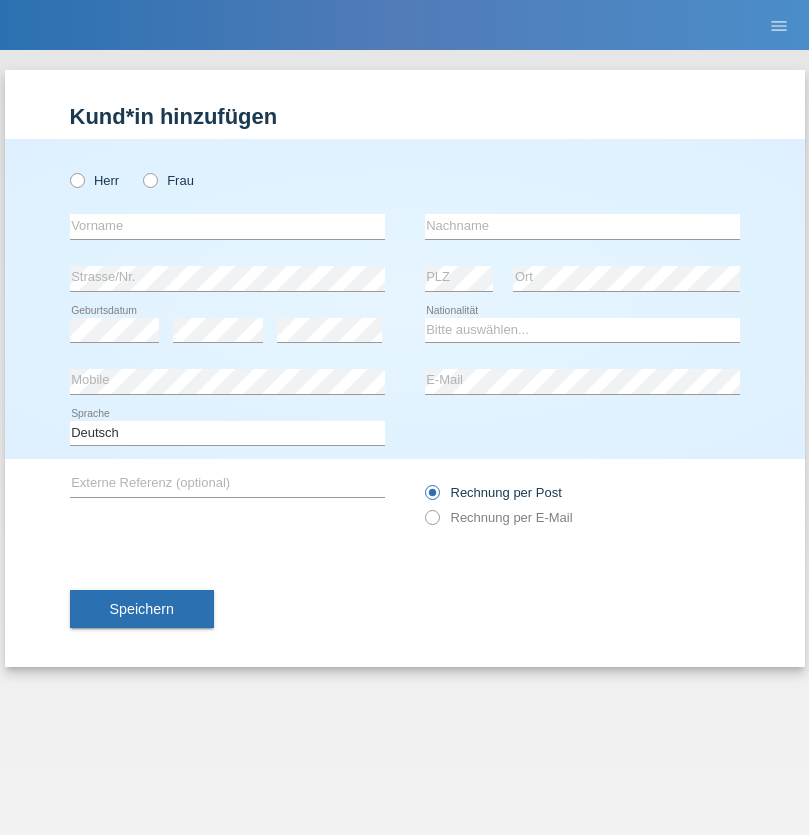 scroll, scrollTop: 0, scrollLeft: 0, axis: both 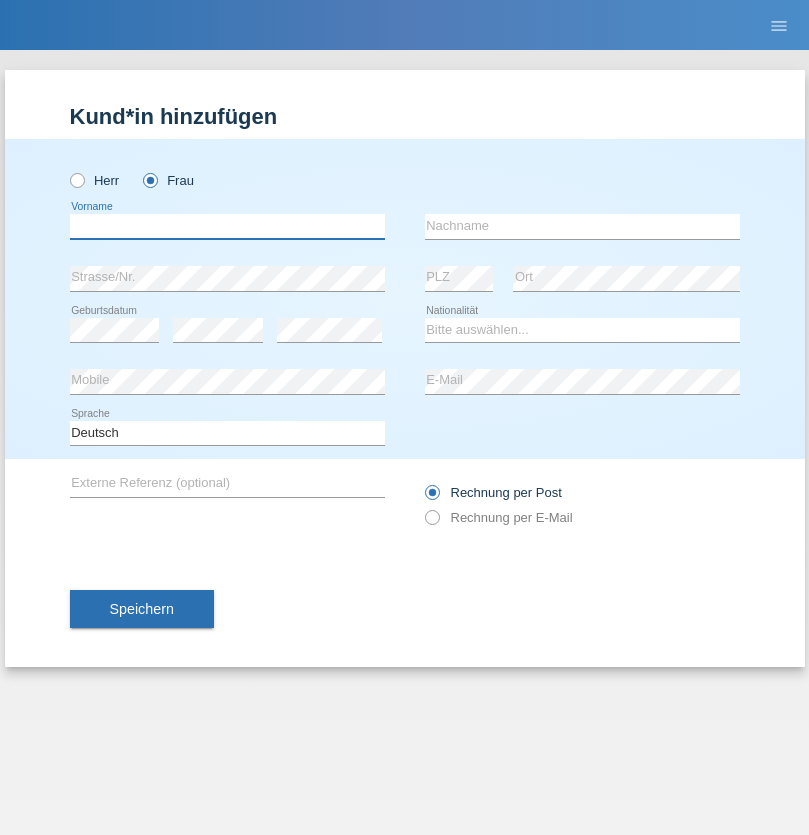 click at bounding box center (227, 226) 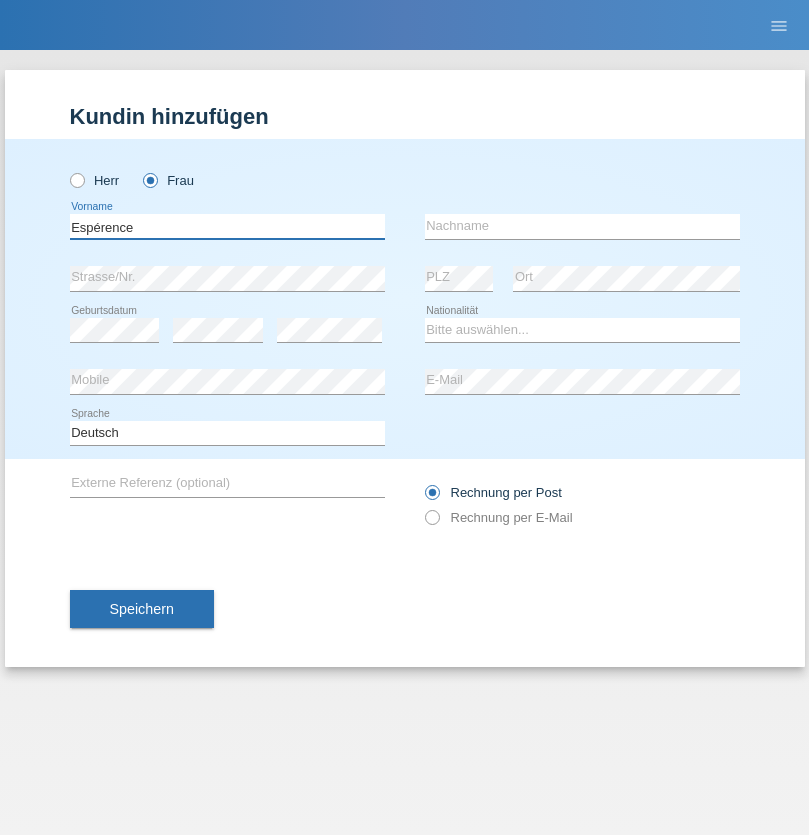 type on "Espérence" 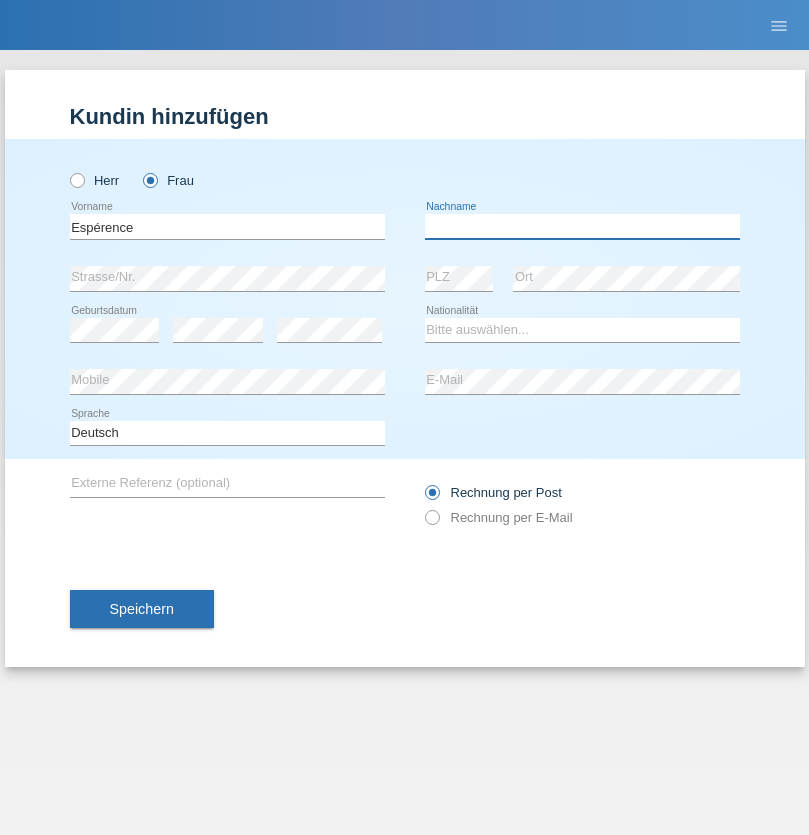 click at bounding box center [582, 226] 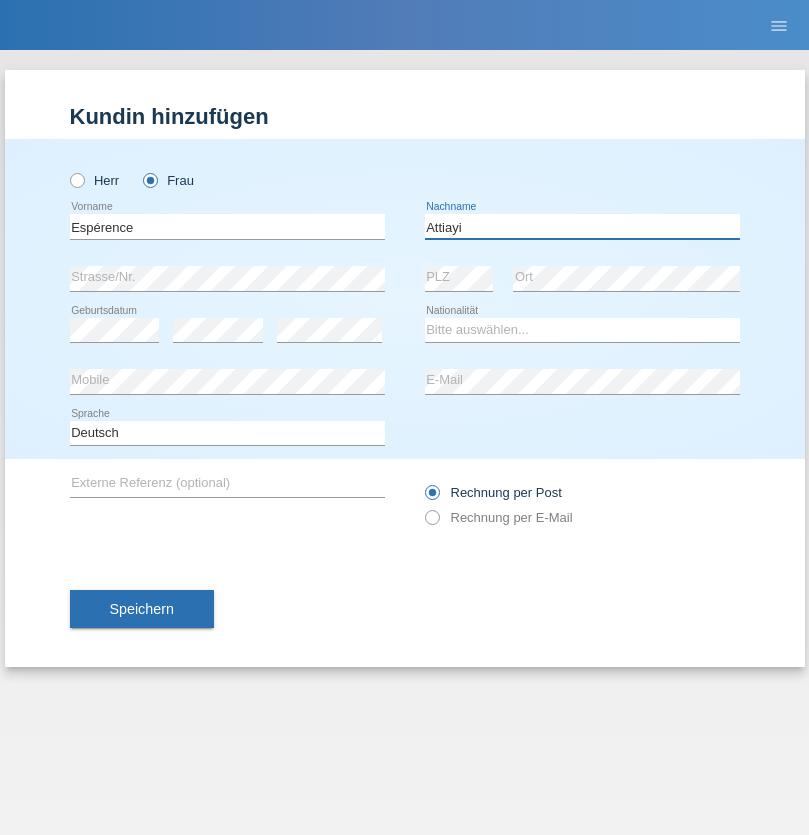 type on "Attiayi" 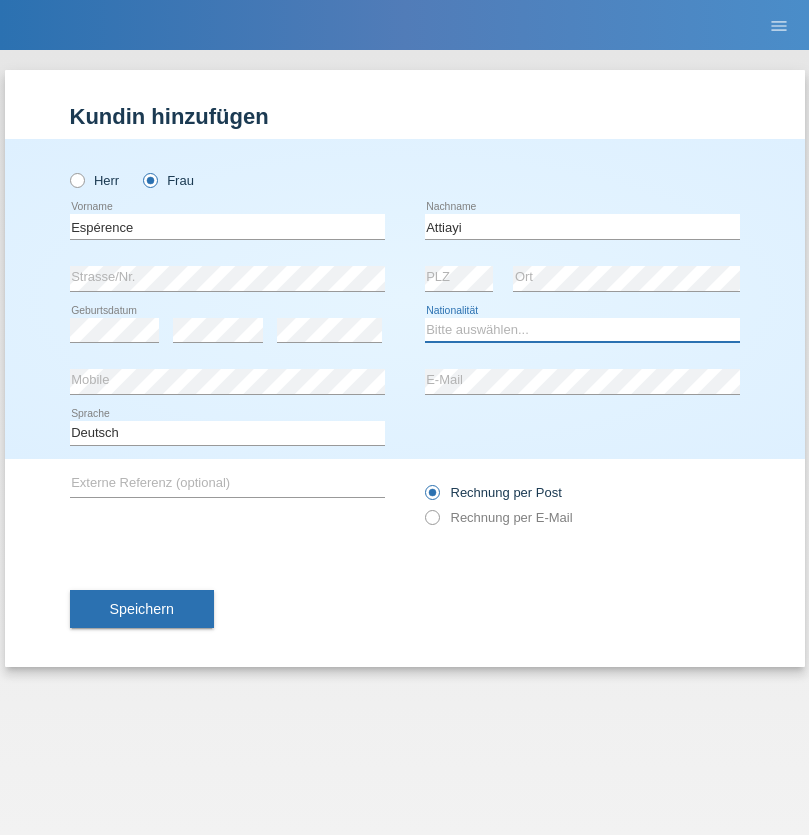 select on "CH" 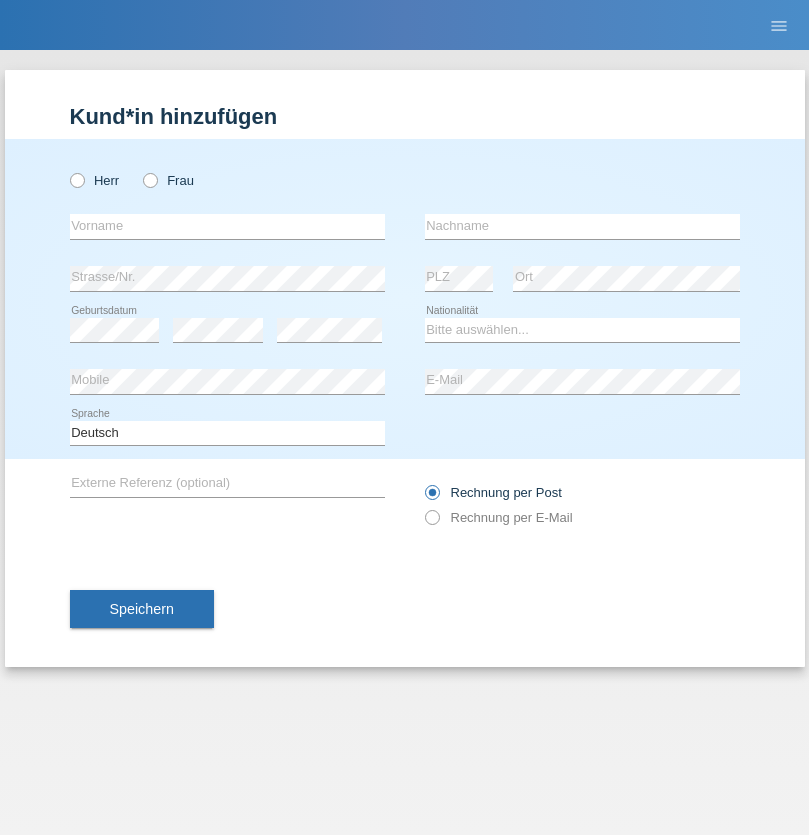 scroll, scrollTop: 0, scrollLeft: 0, axis: both 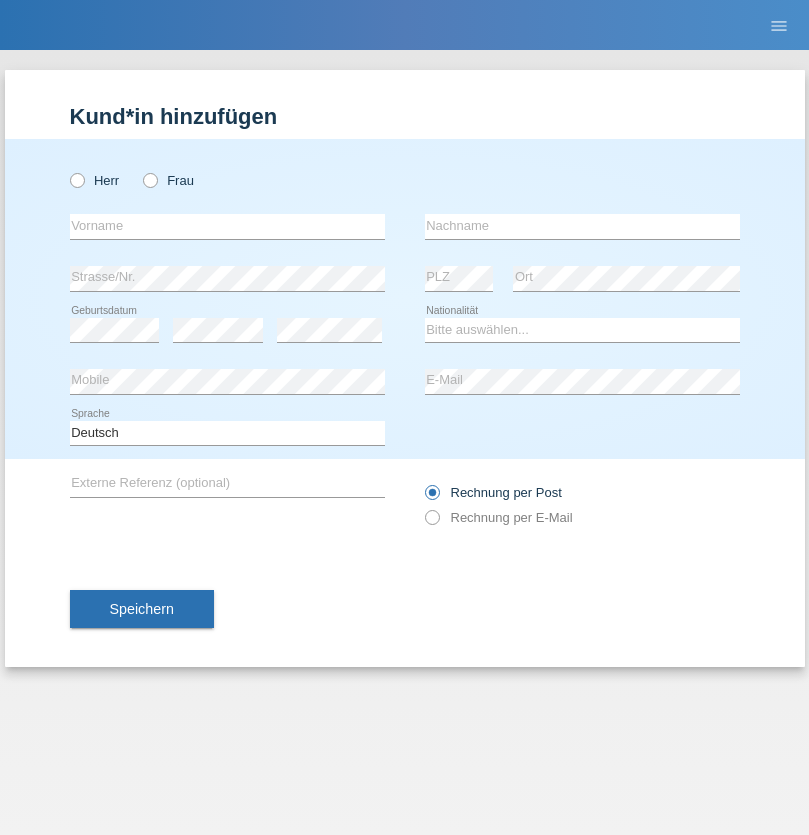 radio on "true" 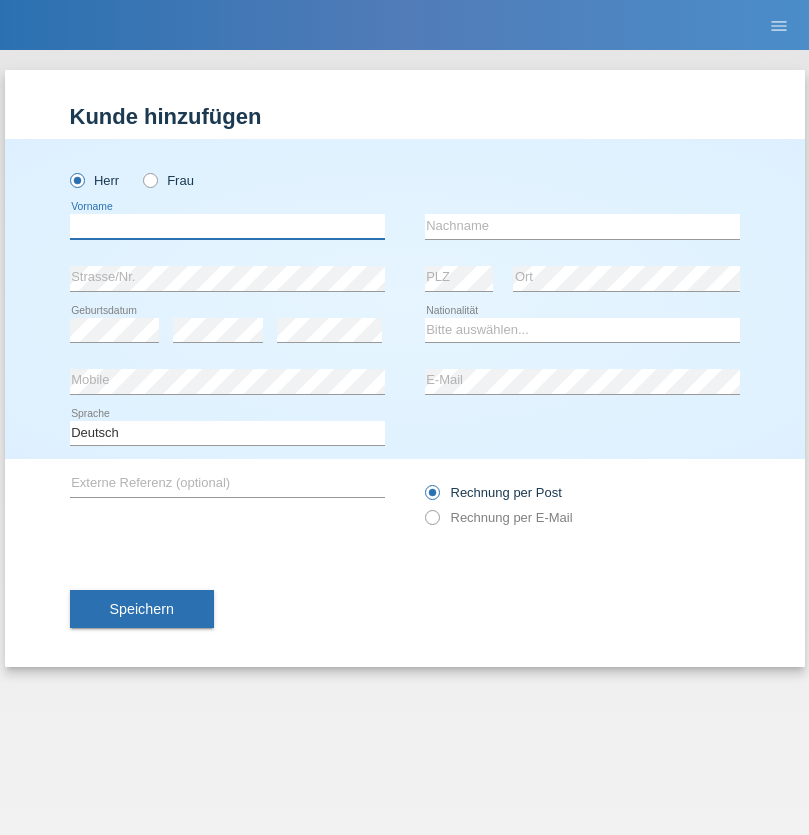 click at bounding box center [227, 226] 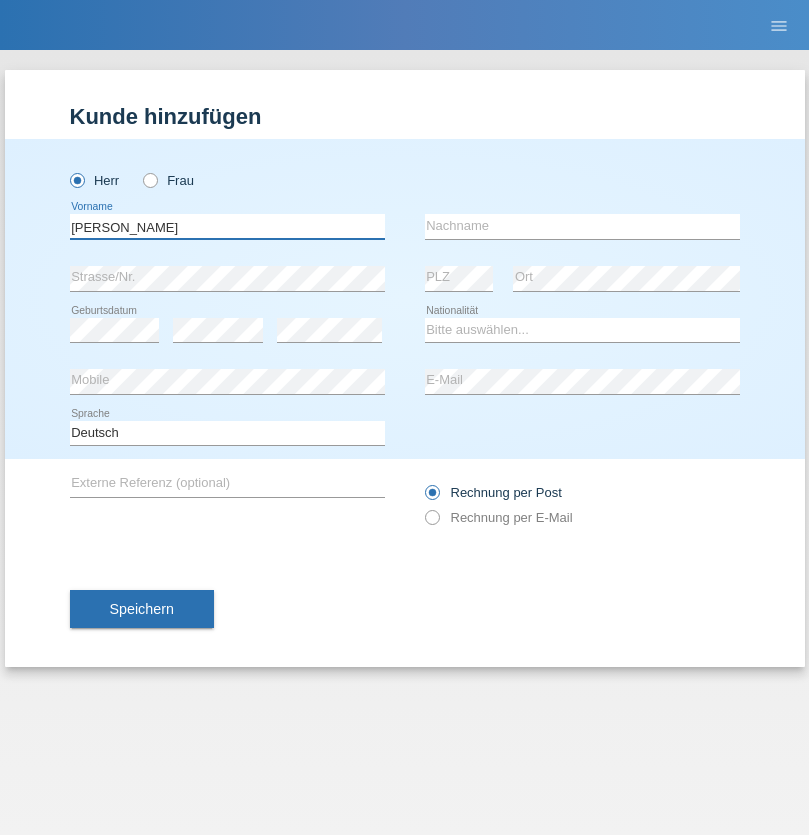 type on "Charles" 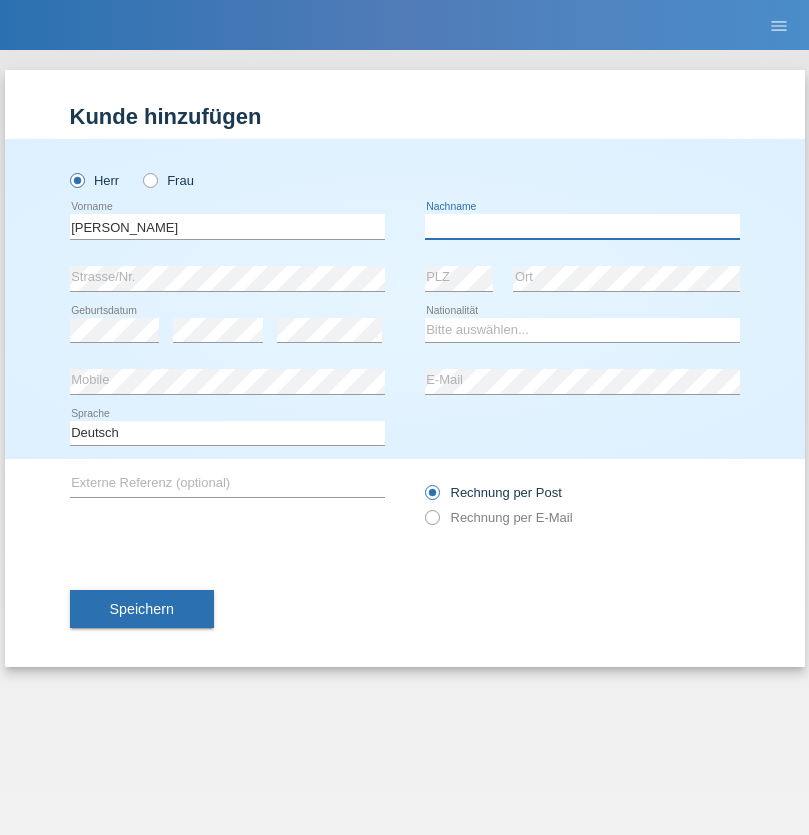 click at bounding box center (582, 226) 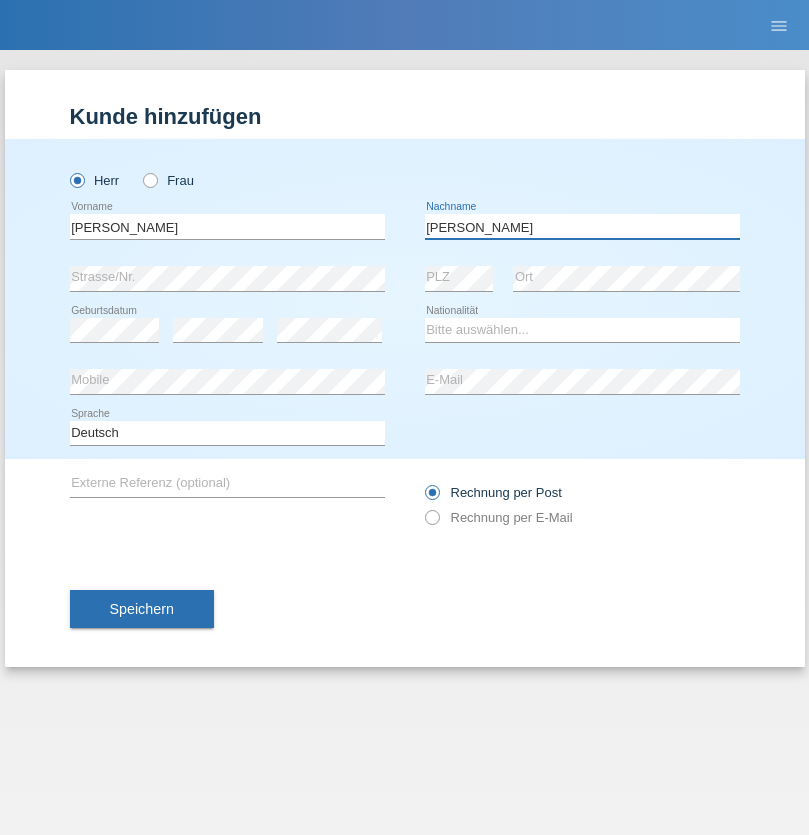 type on "Chetelat" 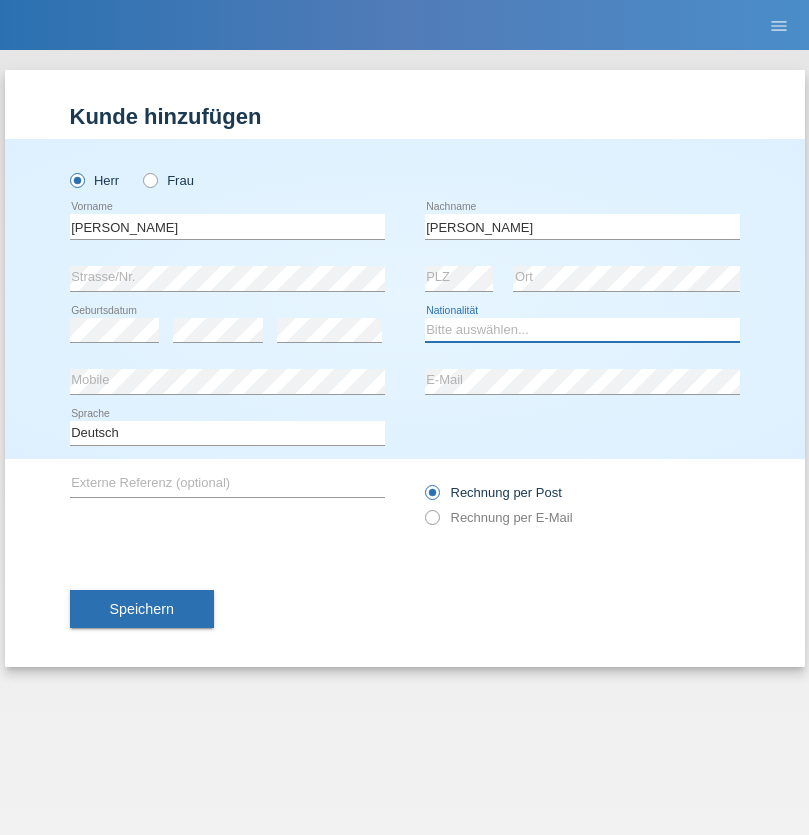 select on "CH" 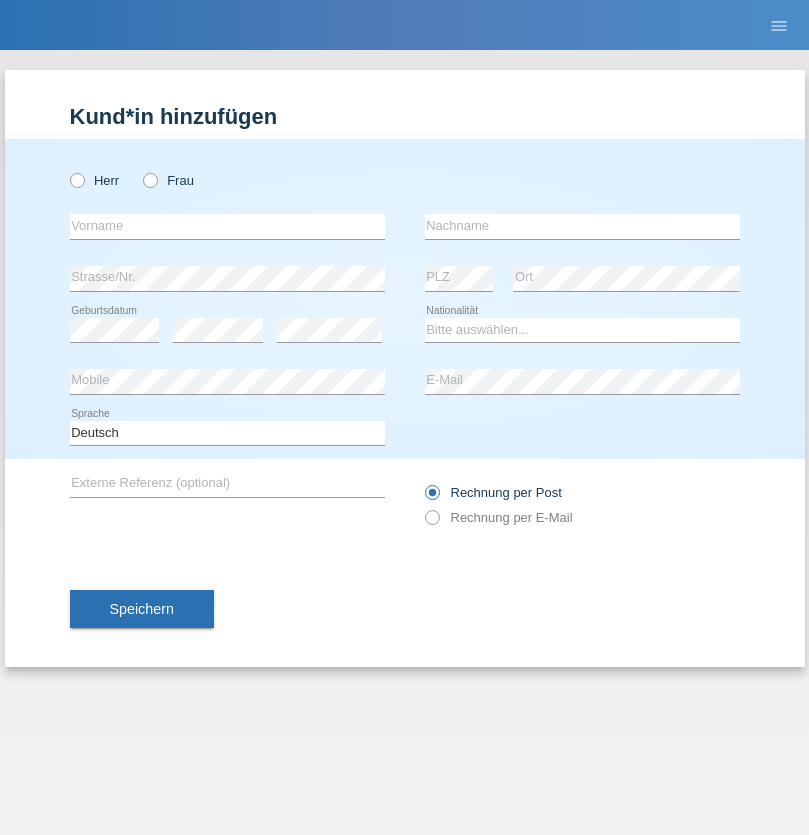 scroll, scrollTop: 0, scrollLeft: 0, axis: both 